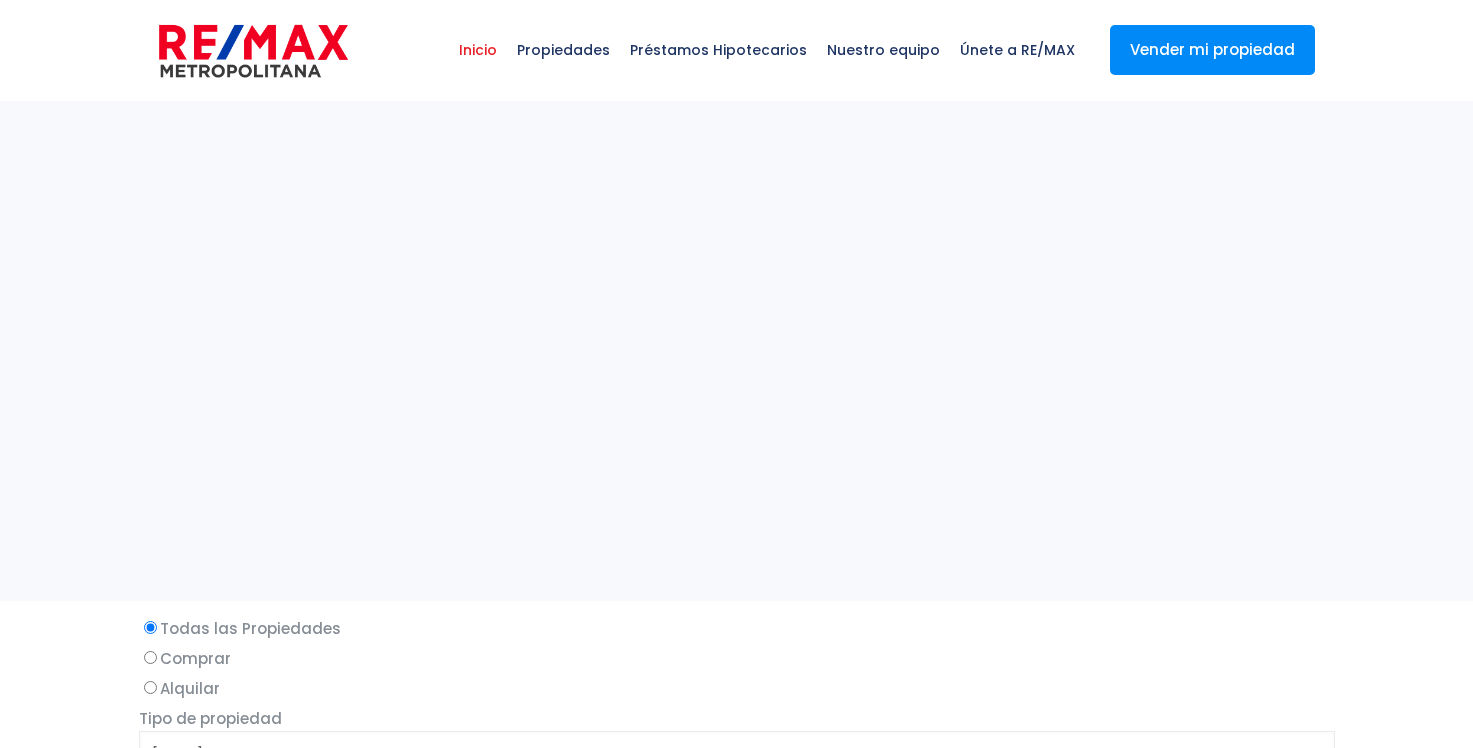 select 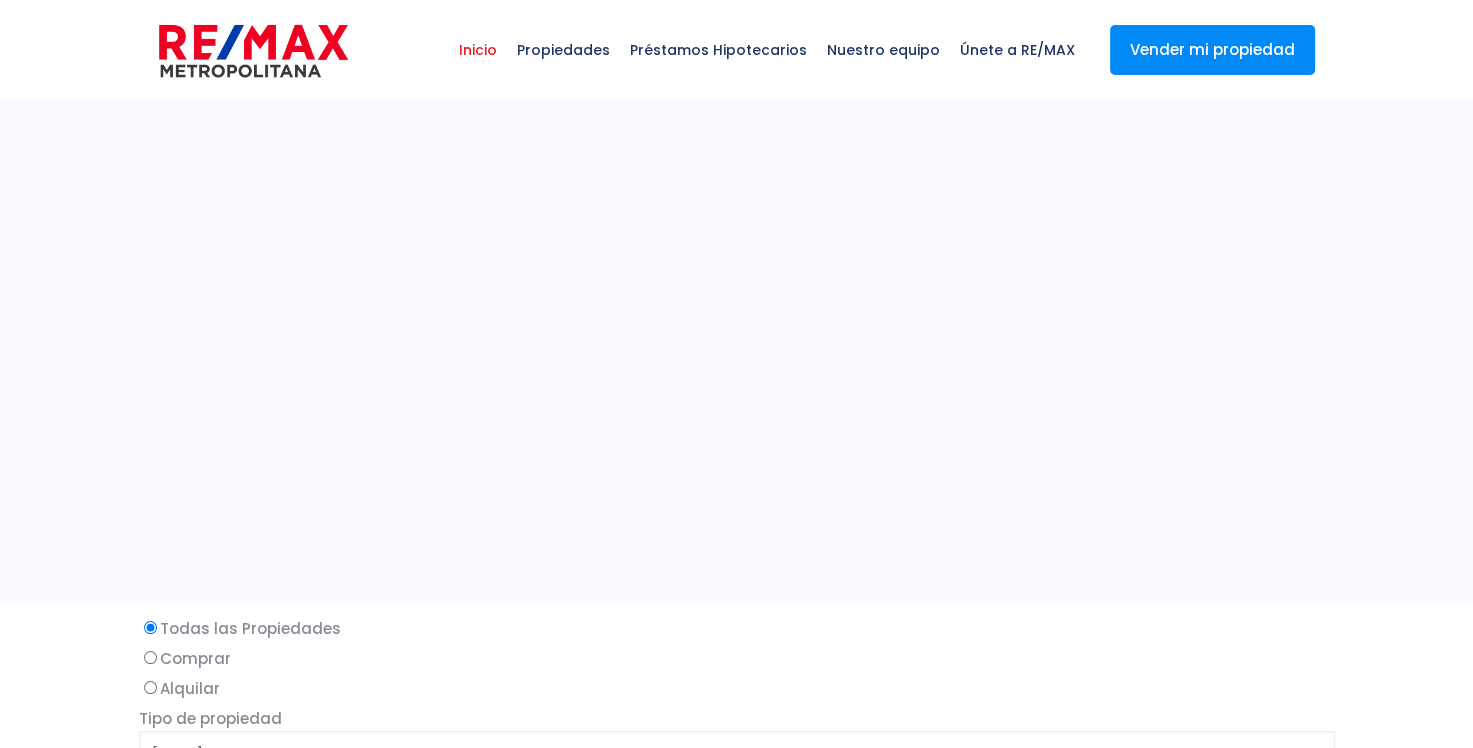 scroll, scrollTop: 0, scrollLeft: 0, axis: both 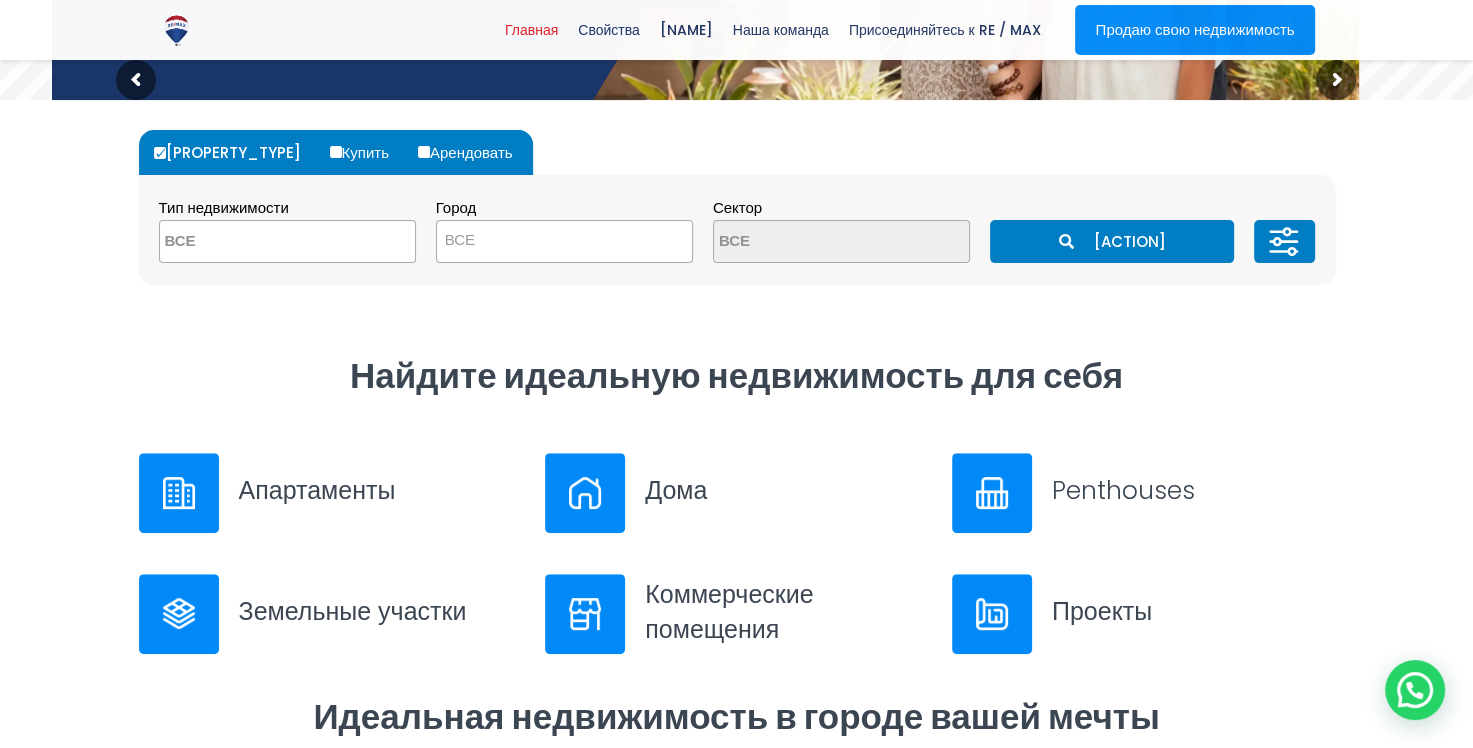 click on "Арендовать" at bounding box center [424, 152] 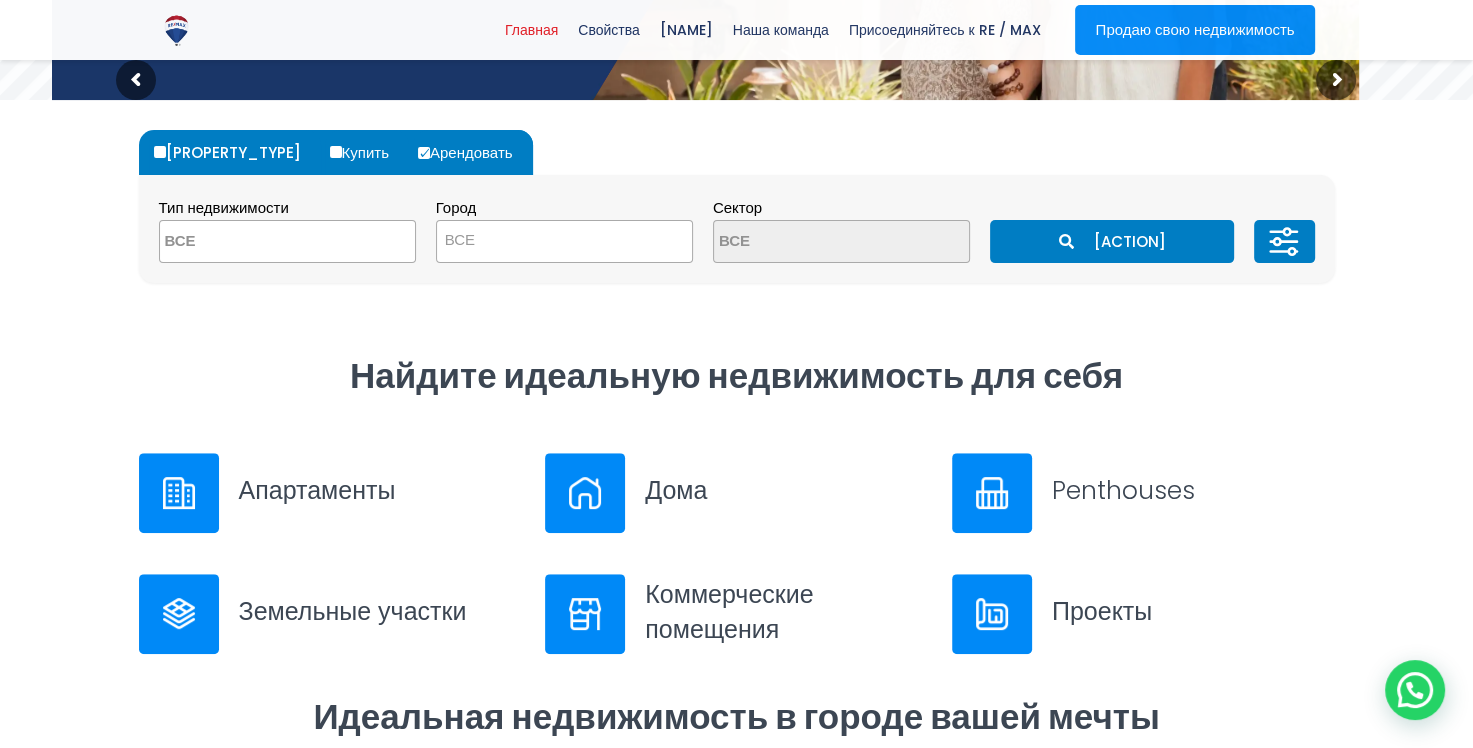click at bounding box center (287, 241) 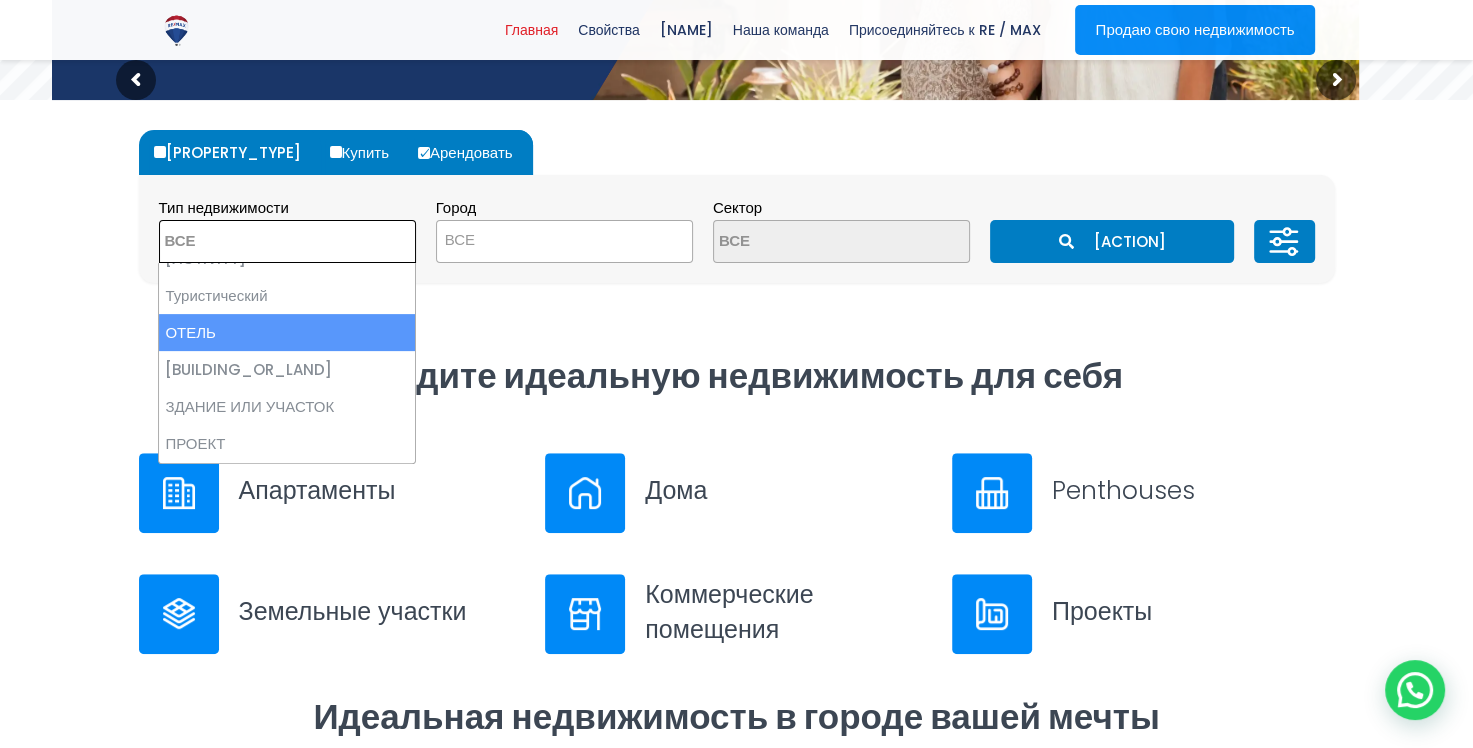 scroll, scrollTop: 300, scrollLeft: 0, axis: vertical 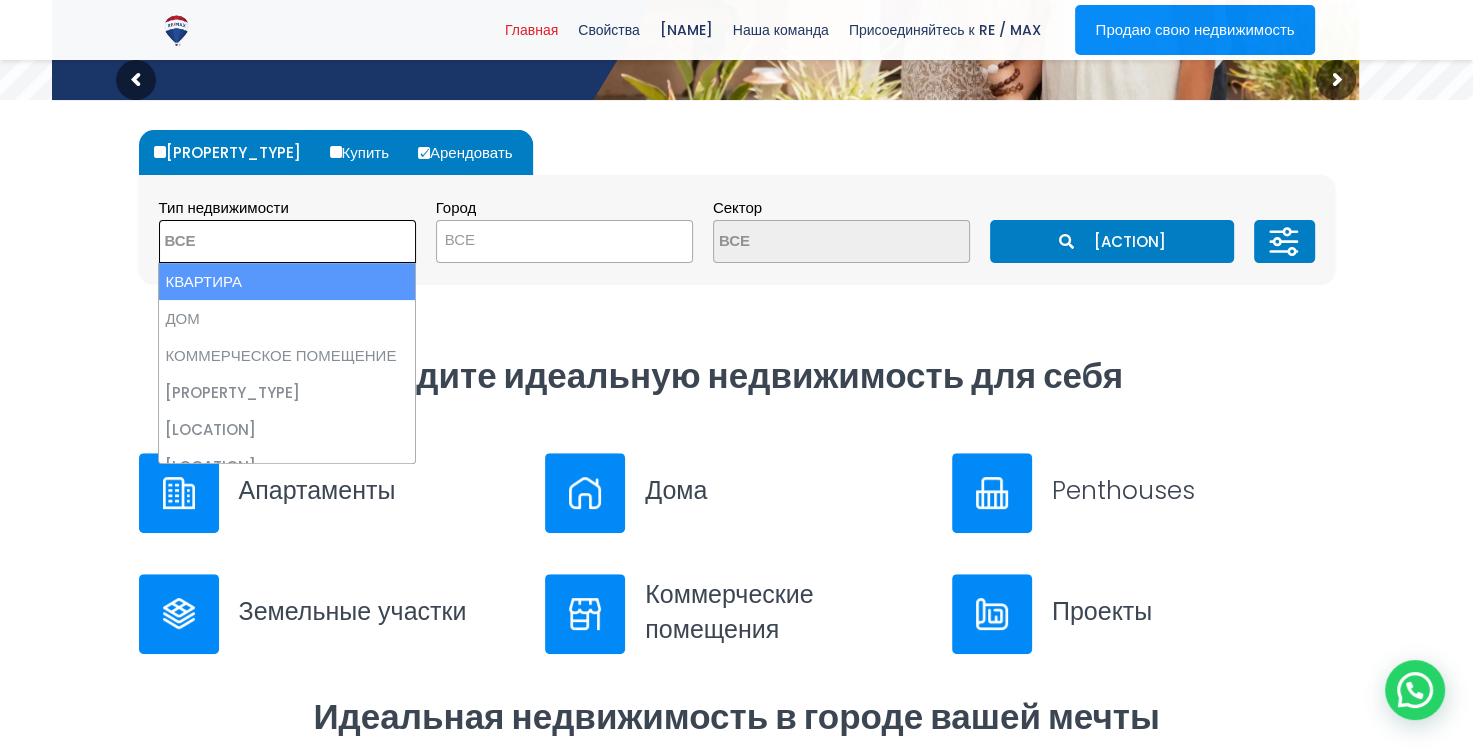 select on "[NAME]" 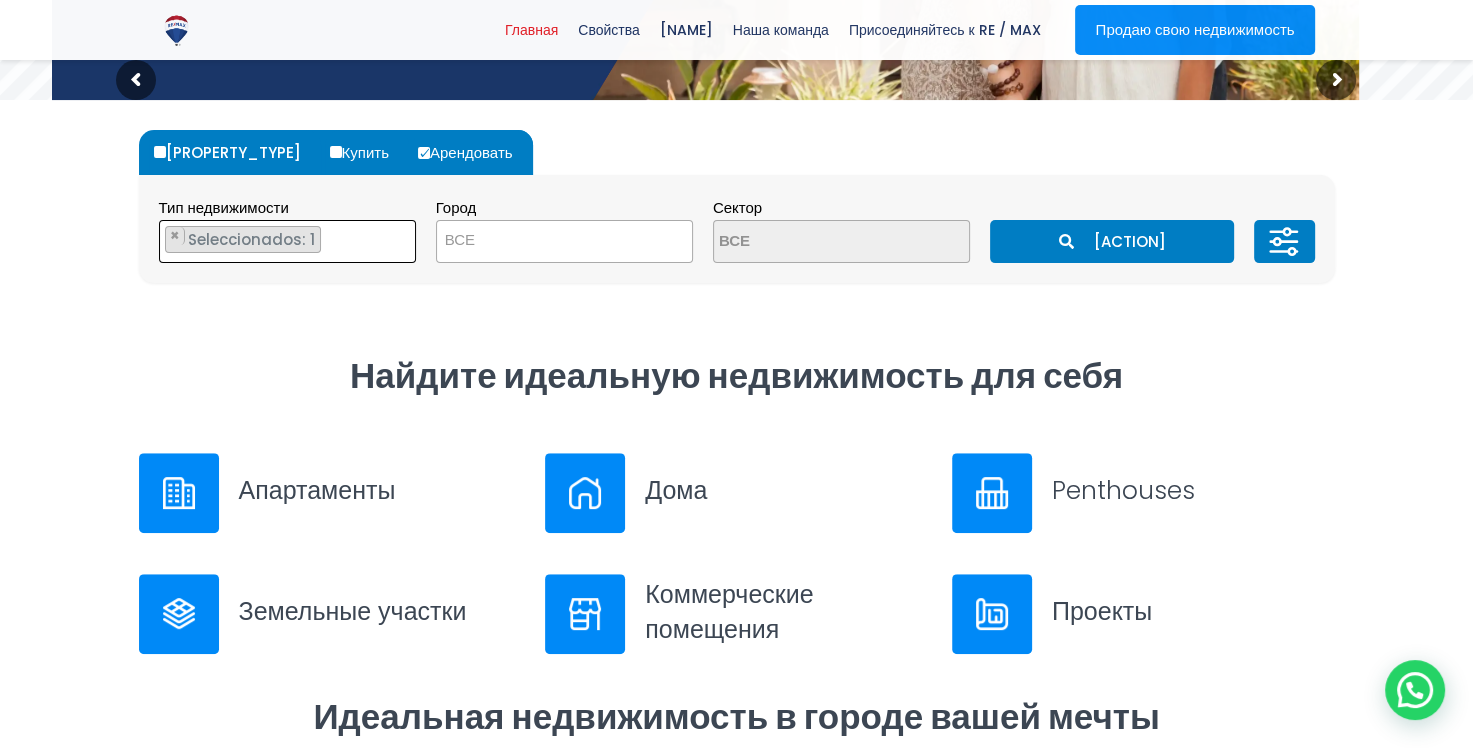 click on "ВСЕ" at bounding box center [564, 240] 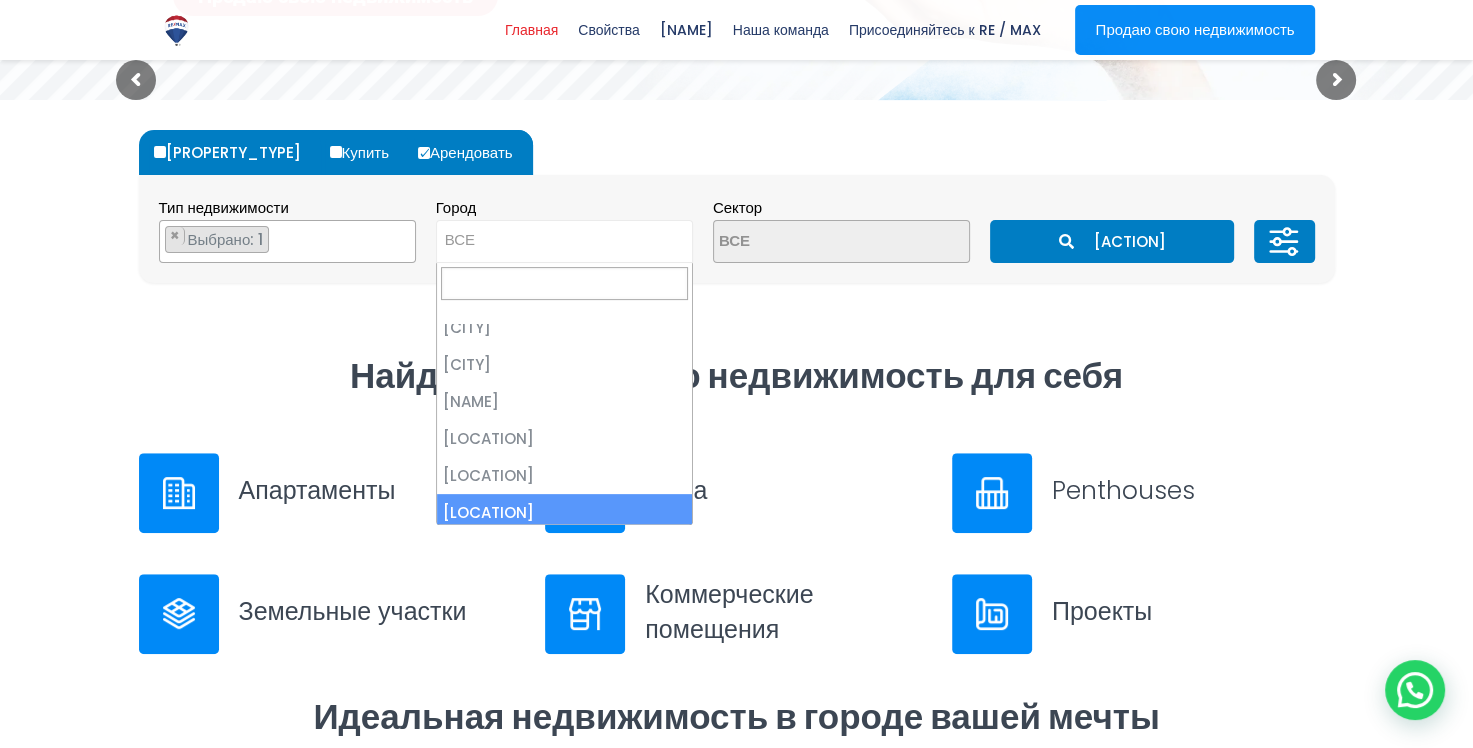 scroll, scrollTop: 0, scrollLeft: 0, axis: both 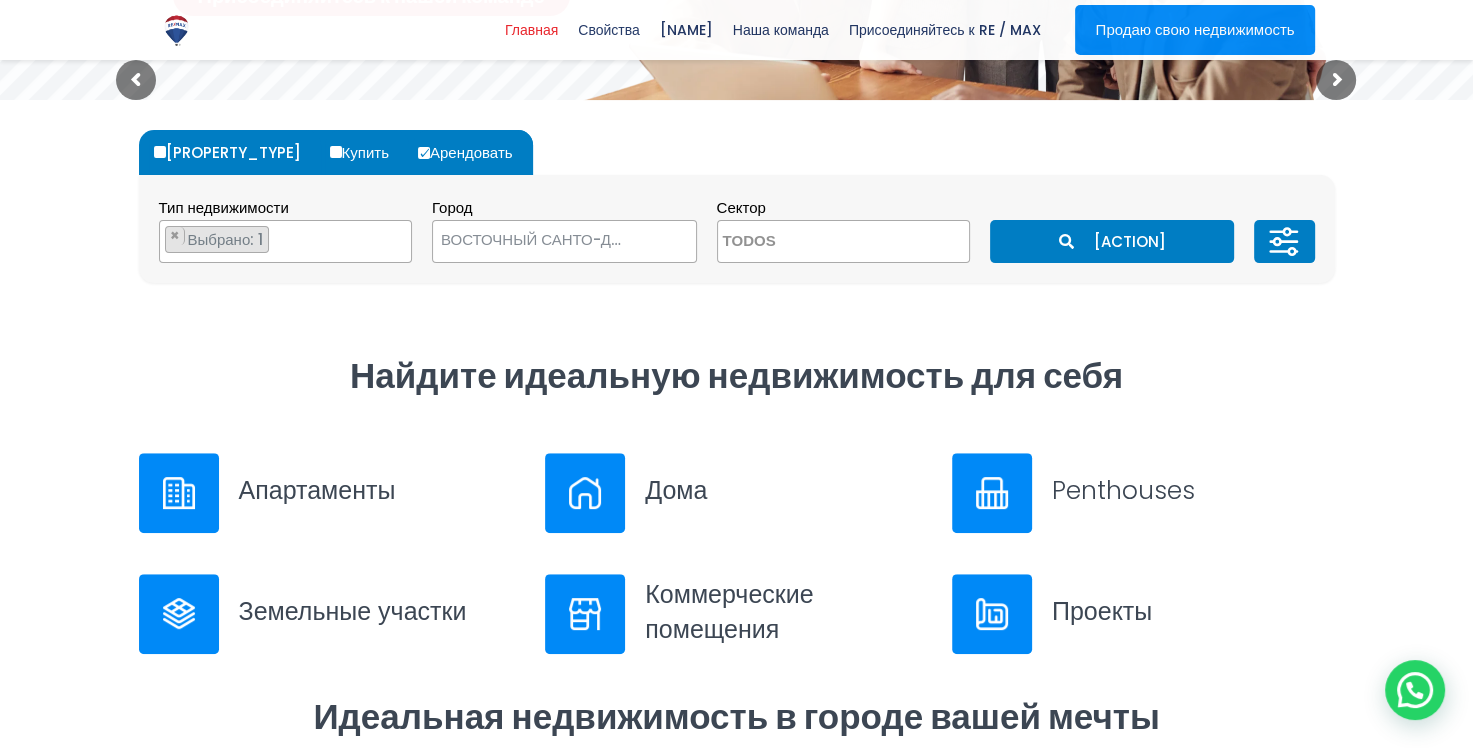 click at bounding box center (843, 241) 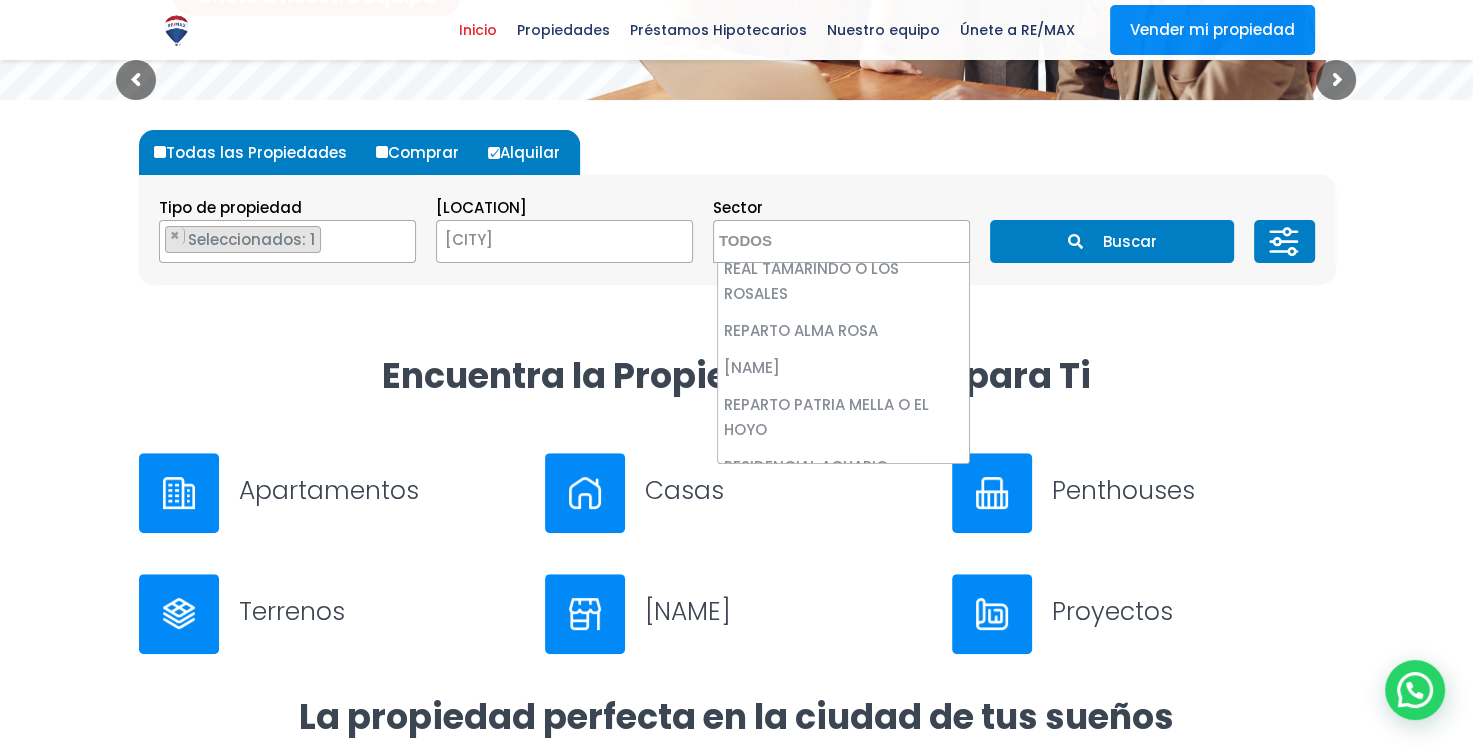 scroll, scrollTop: 6000, scrollLeft: 0, axis: vertical 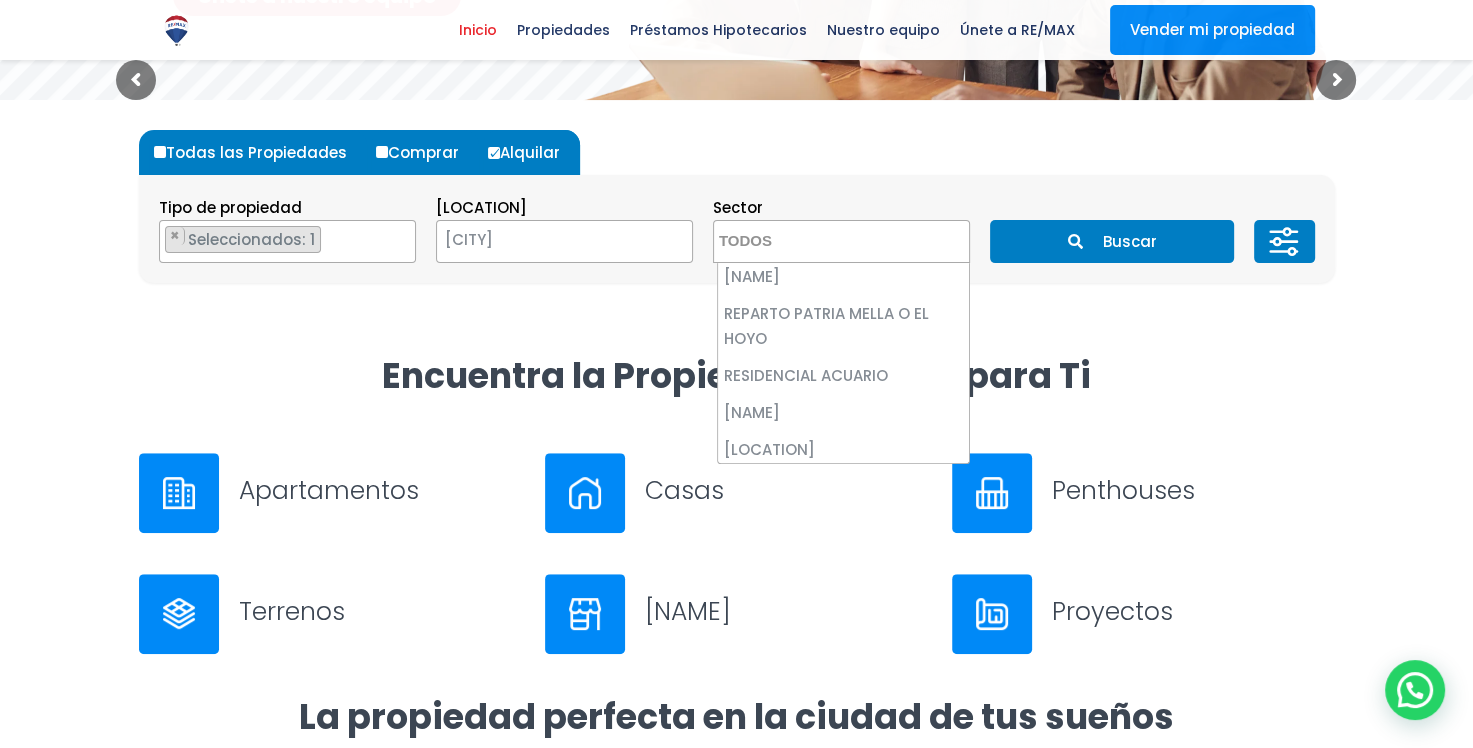 click on "[CITY]" at bounding box center (539, 240) 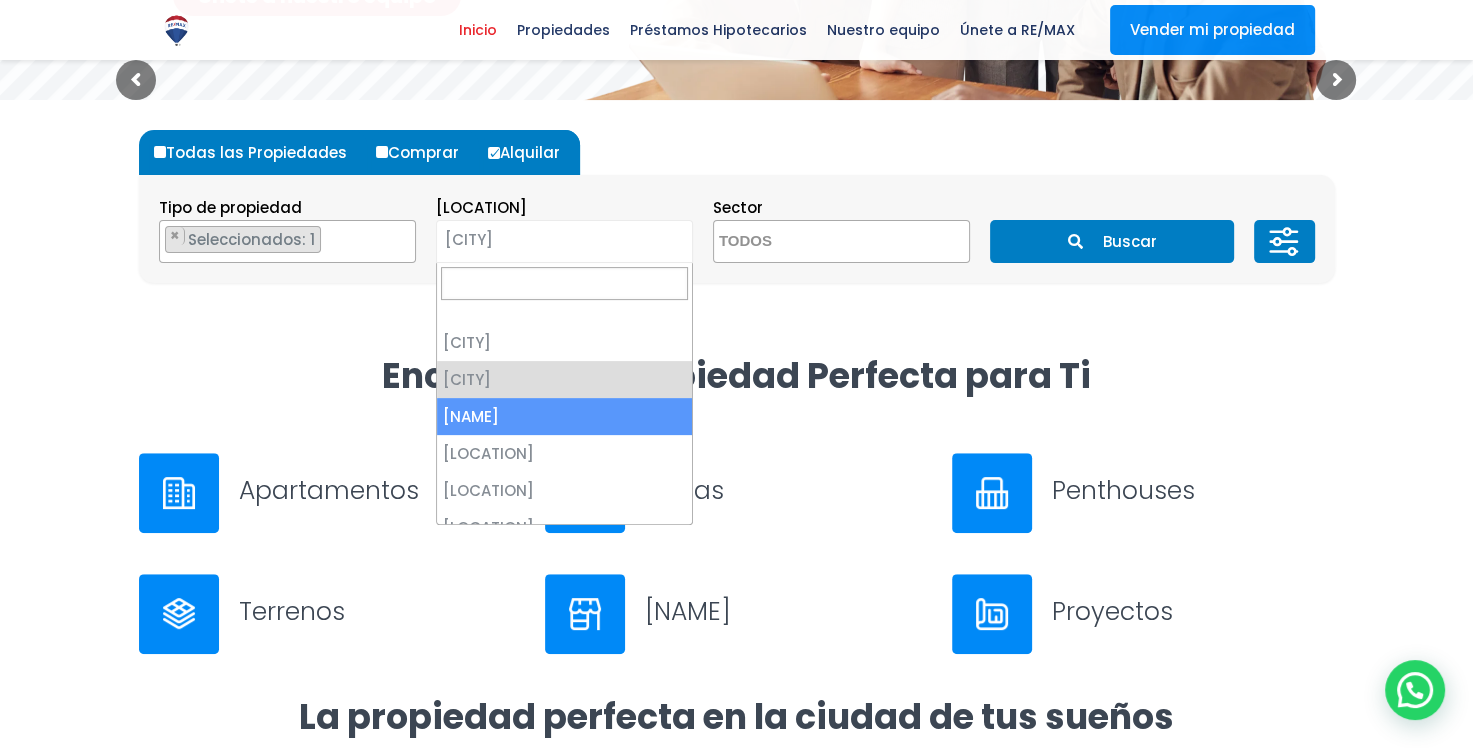 select on "149" 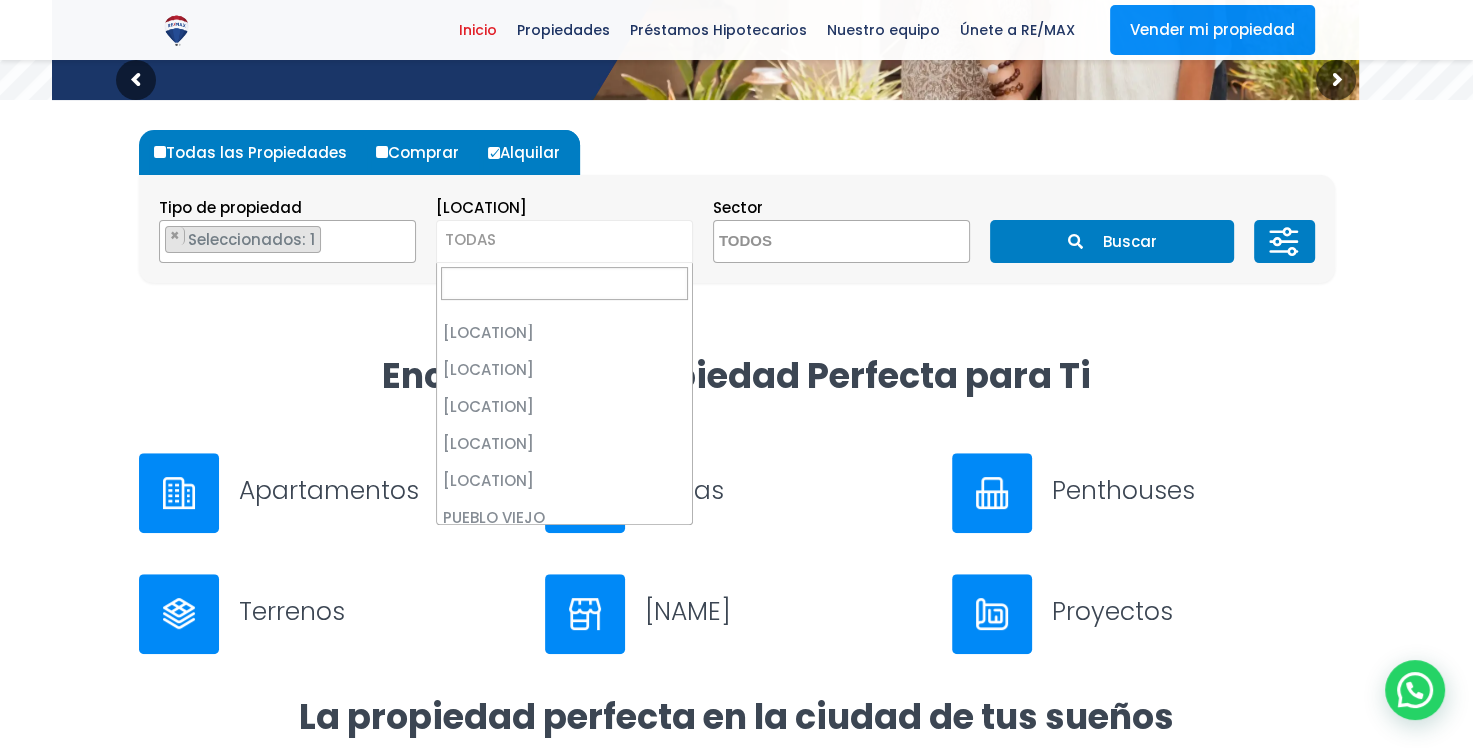 scroll, scrollTop: 200, scrollLeft: 0, axis: vertical 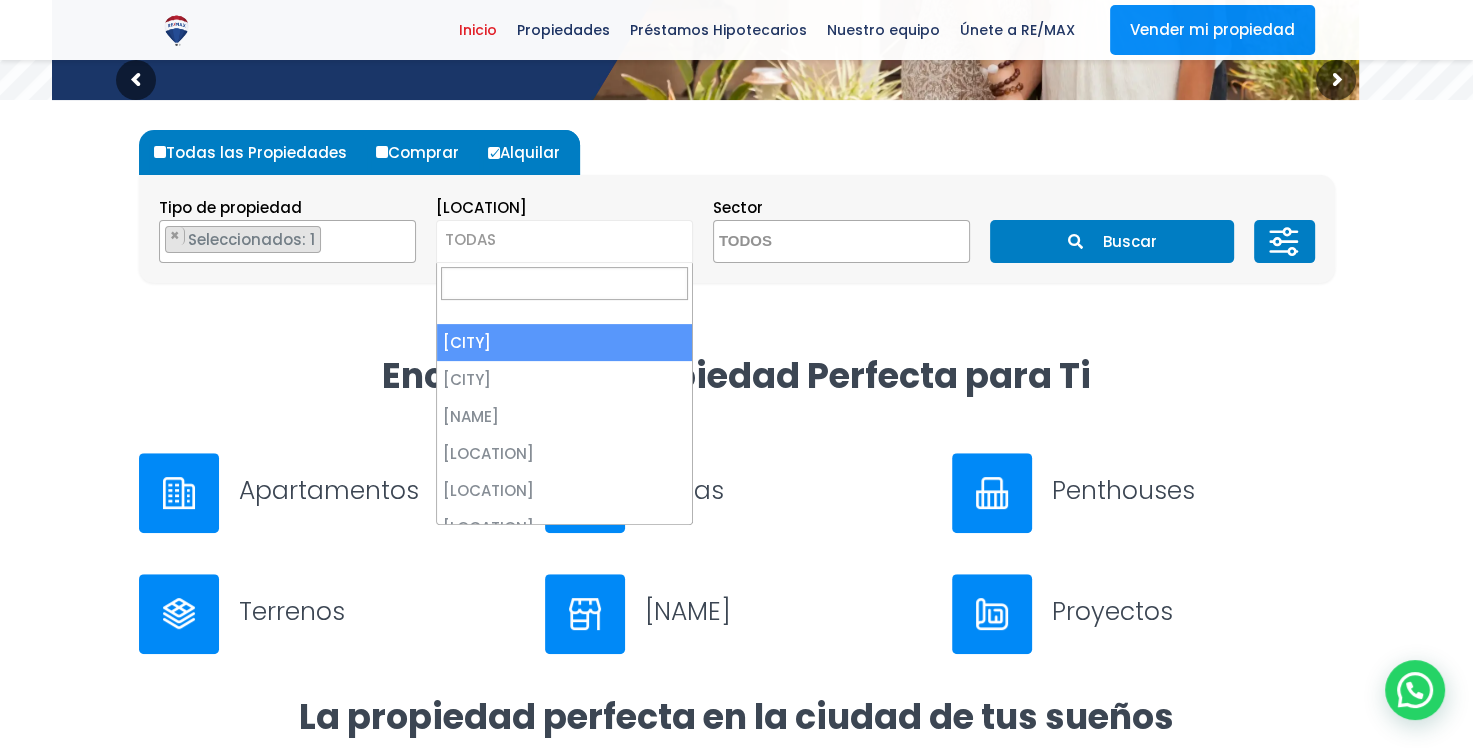 select on "1" 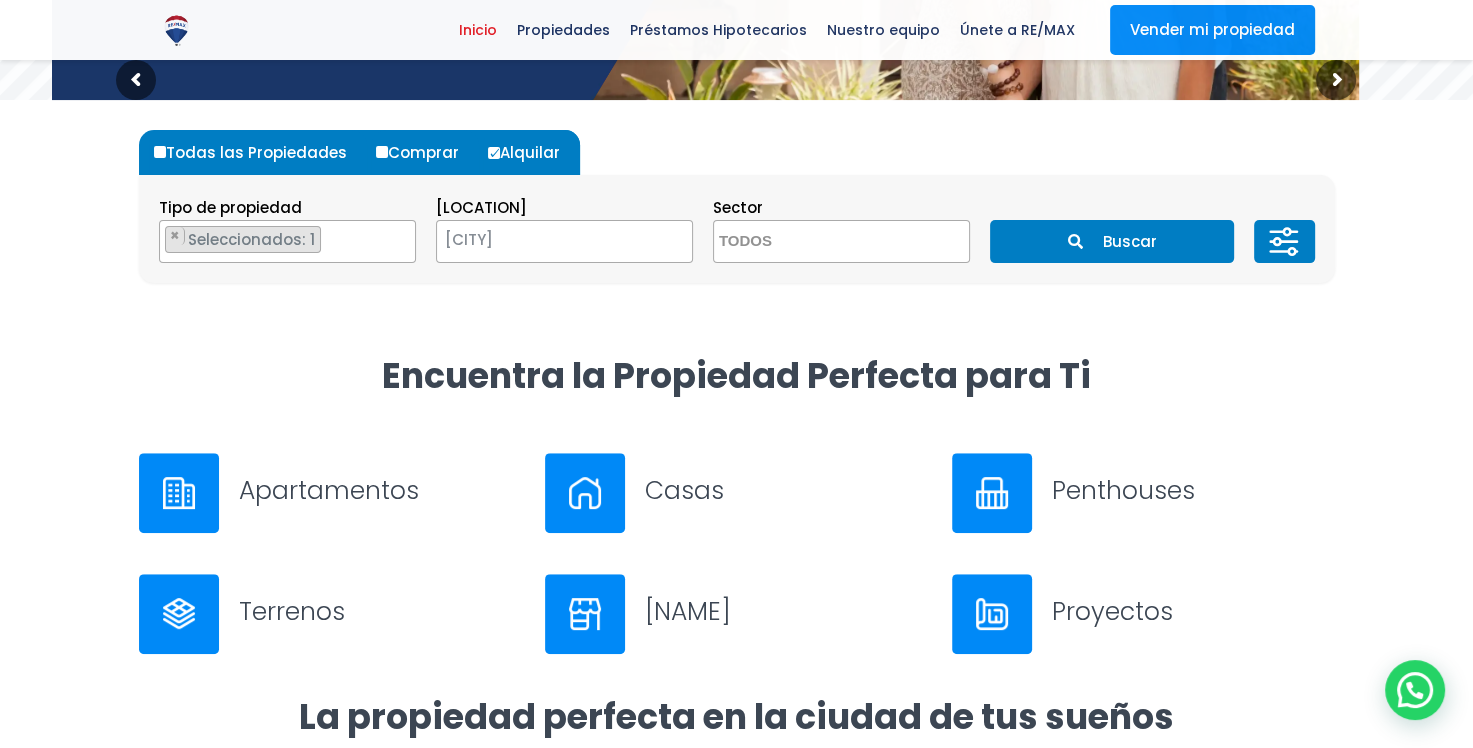 click at bounding box center [811, 242] 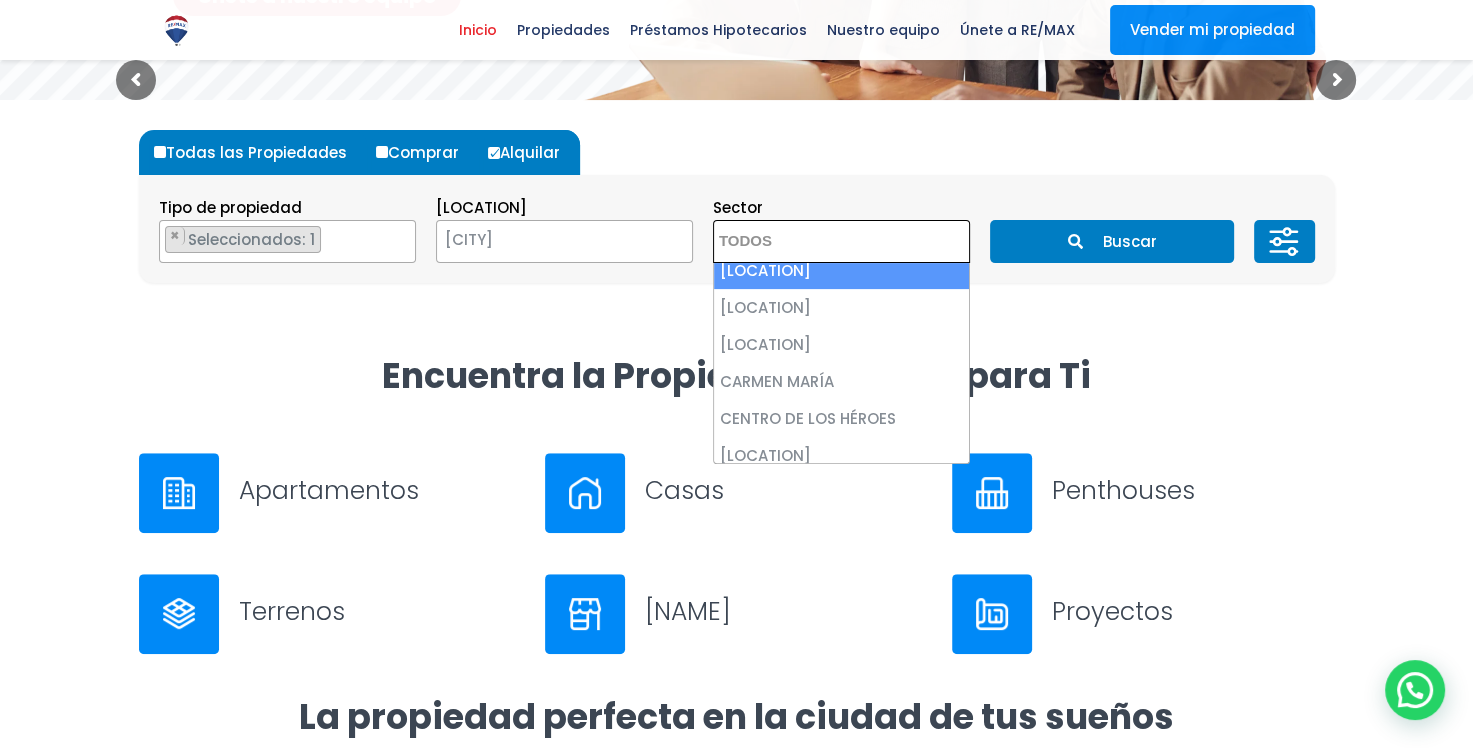 scroll, scrollTop: 900, scrollLeft: 0, axis: vertical 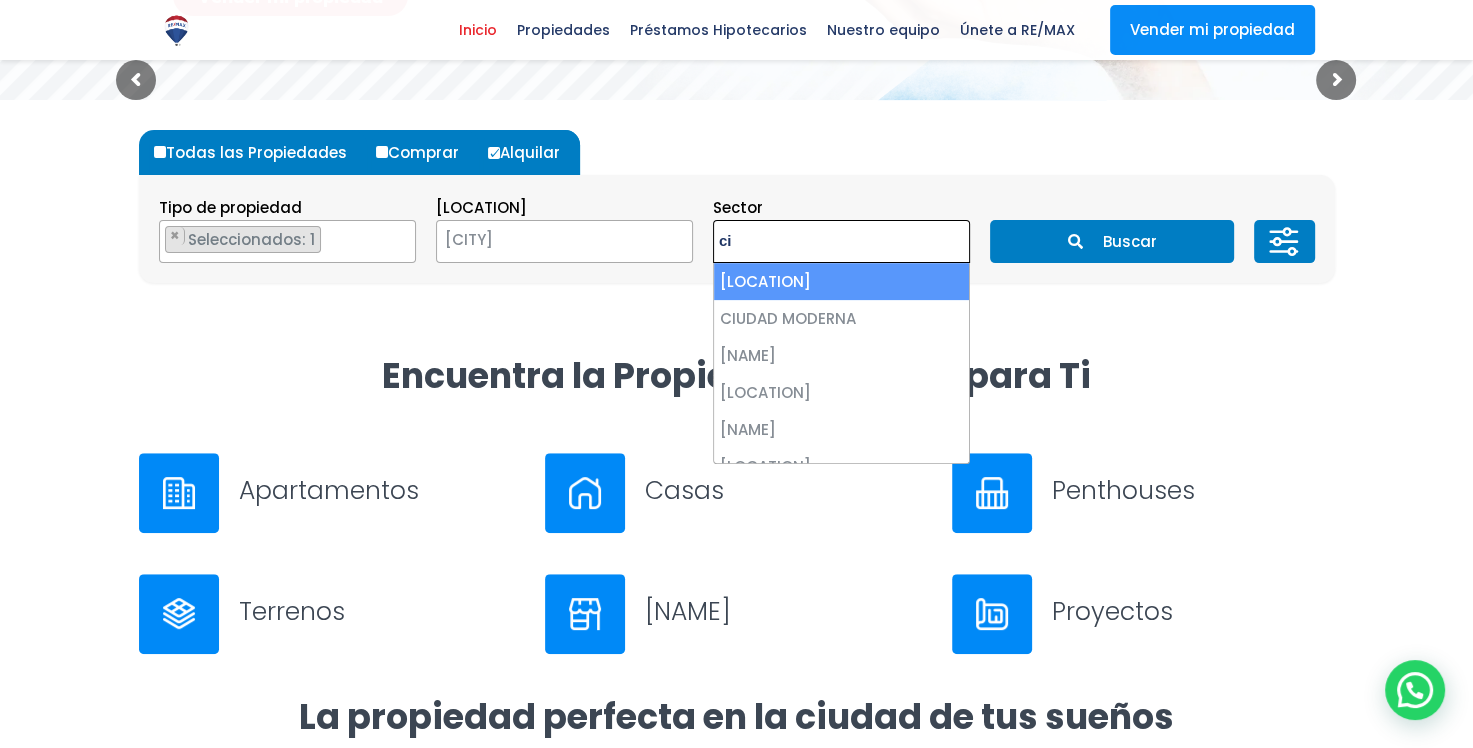 type on "c" 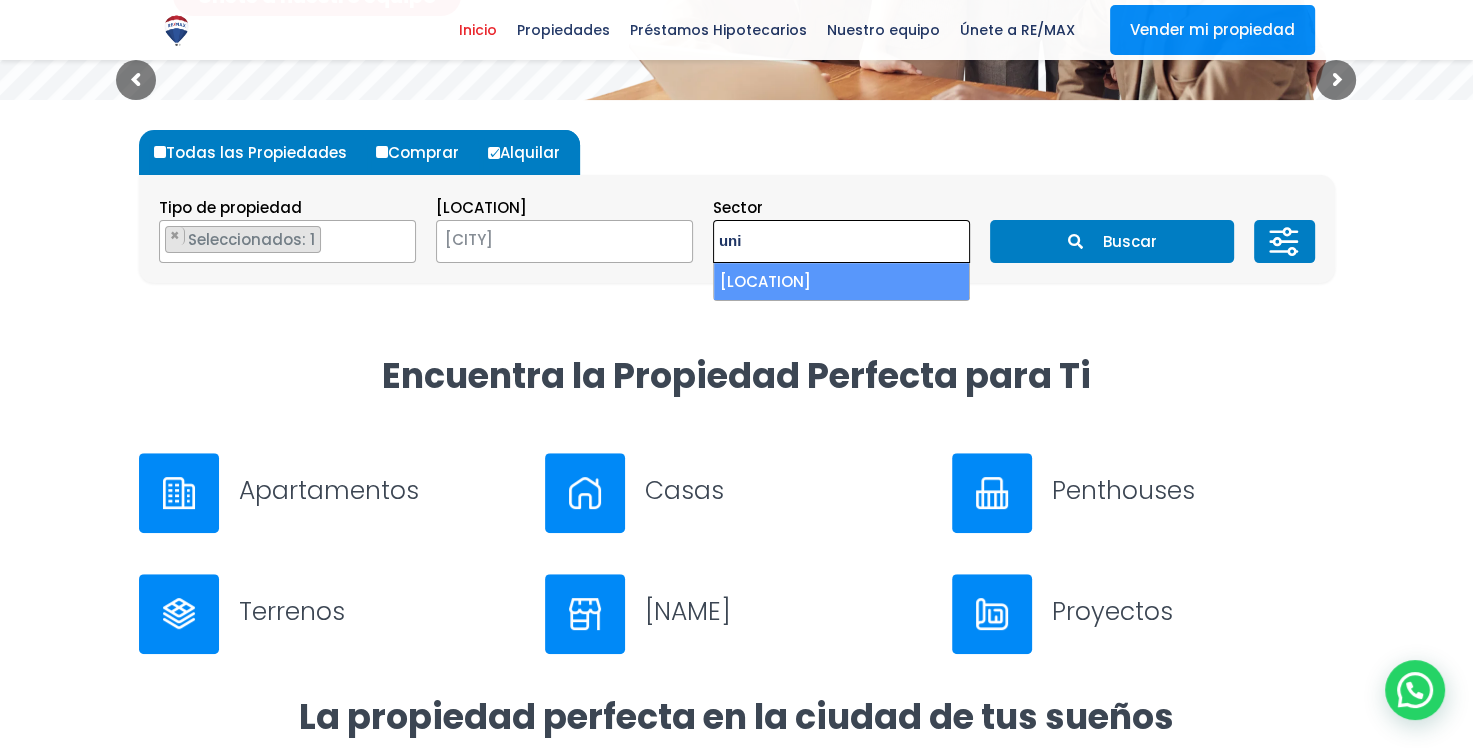 type on "uni" 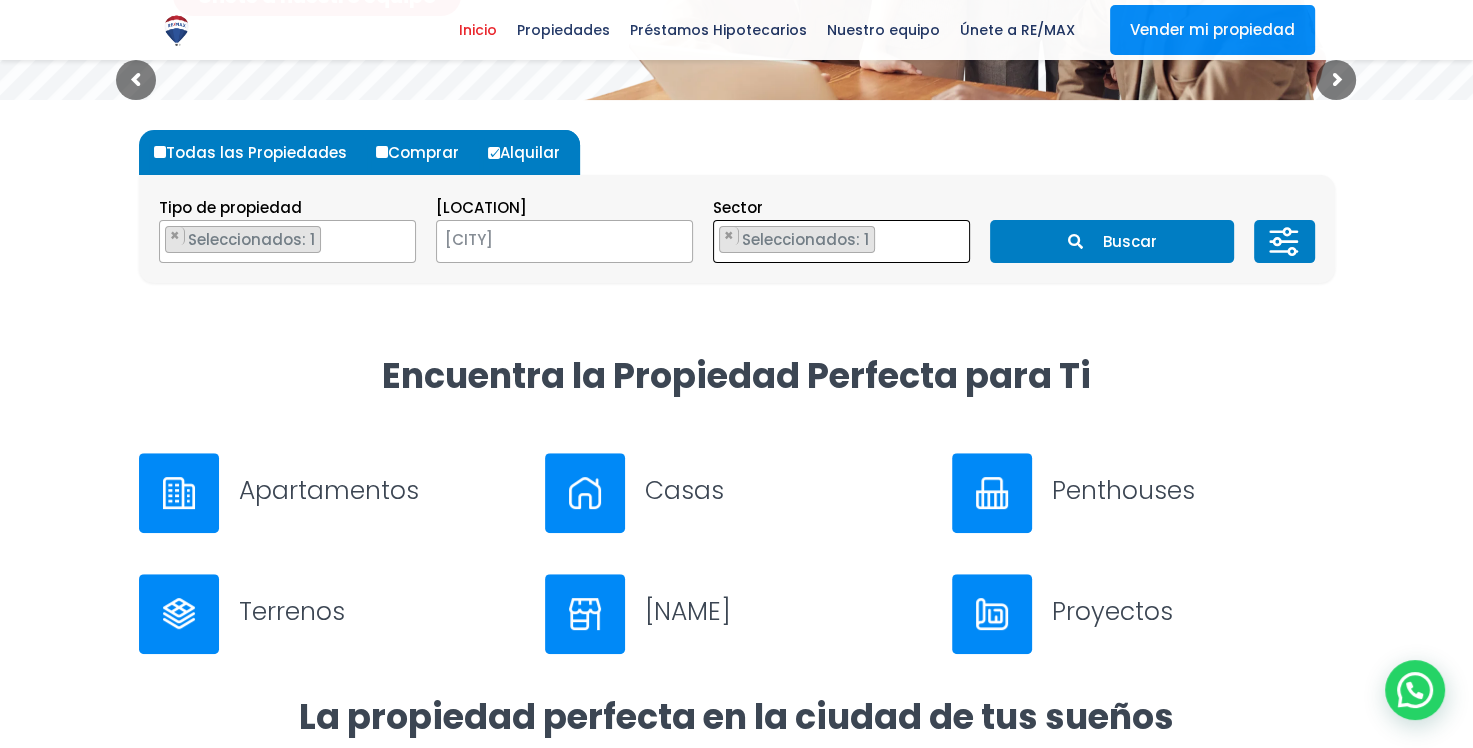 scroll, scrollTop: 6008, scrollLeft: 0, axis: vertical 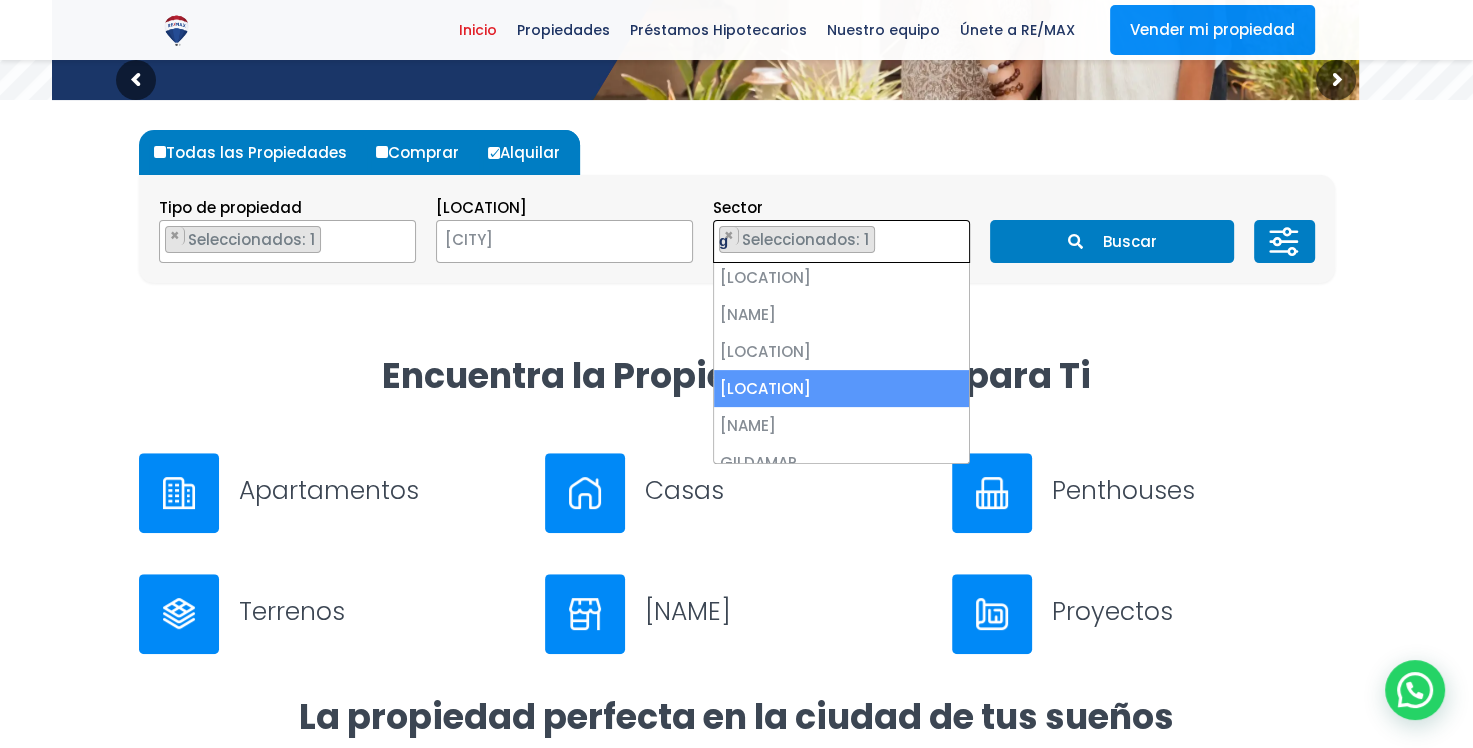 type on "g" 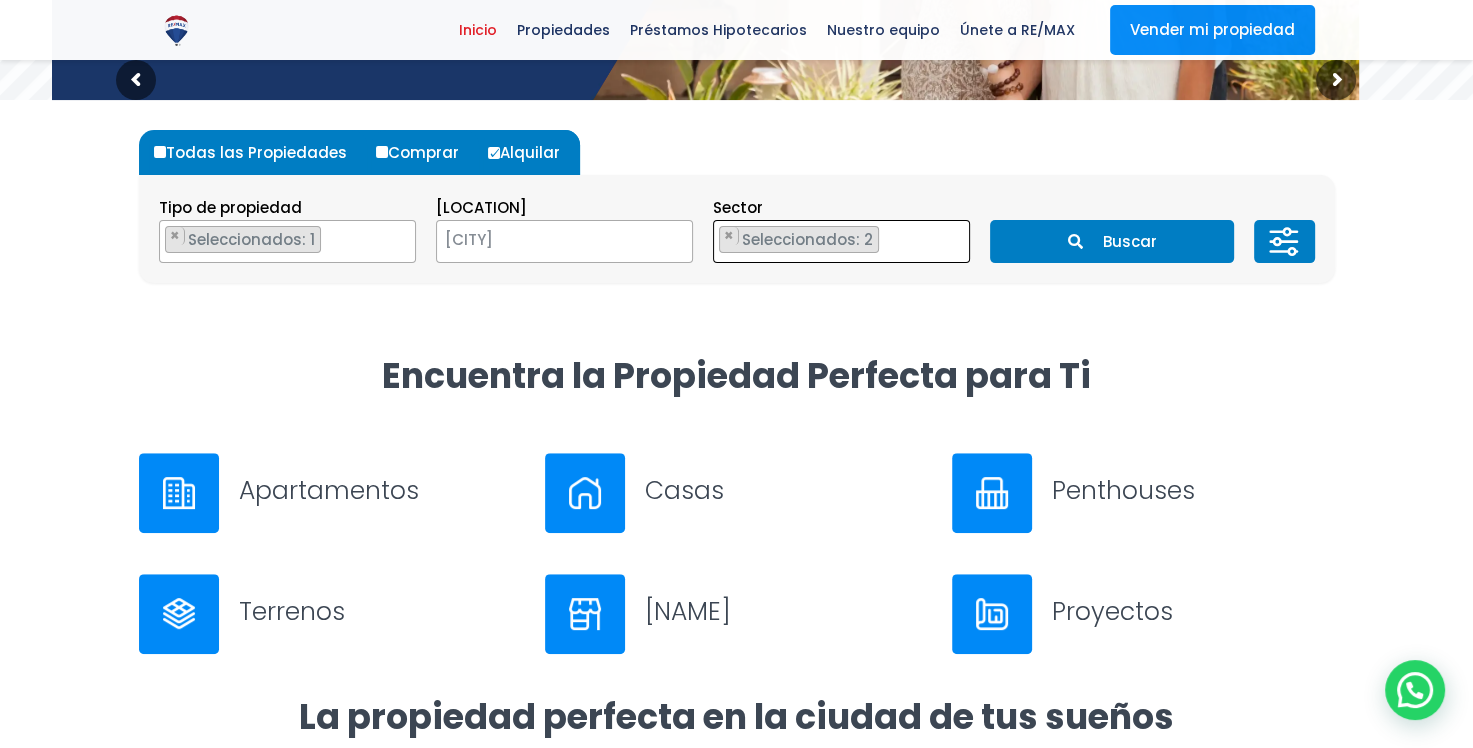 click 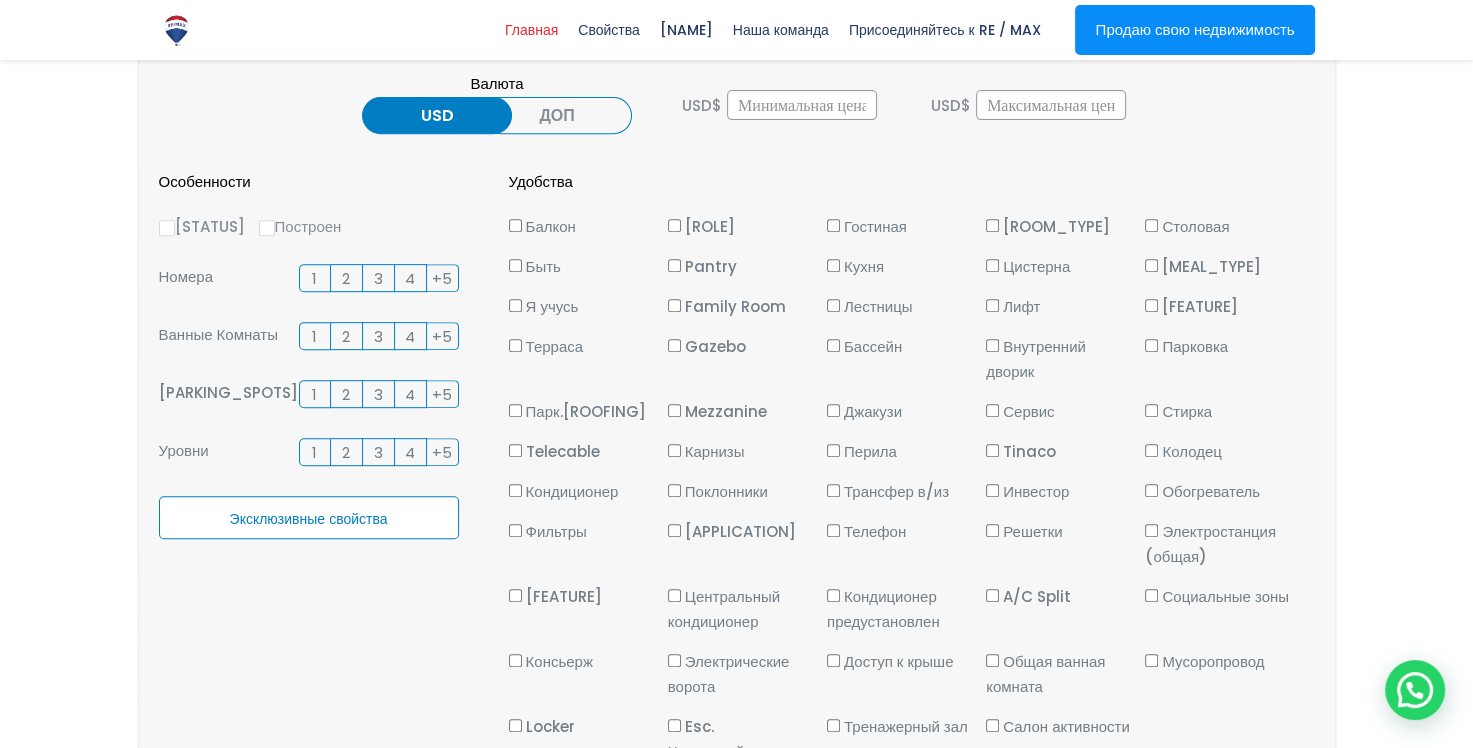 scroll, scrollTop: 800, scrollLeft: 0, axis: vertical 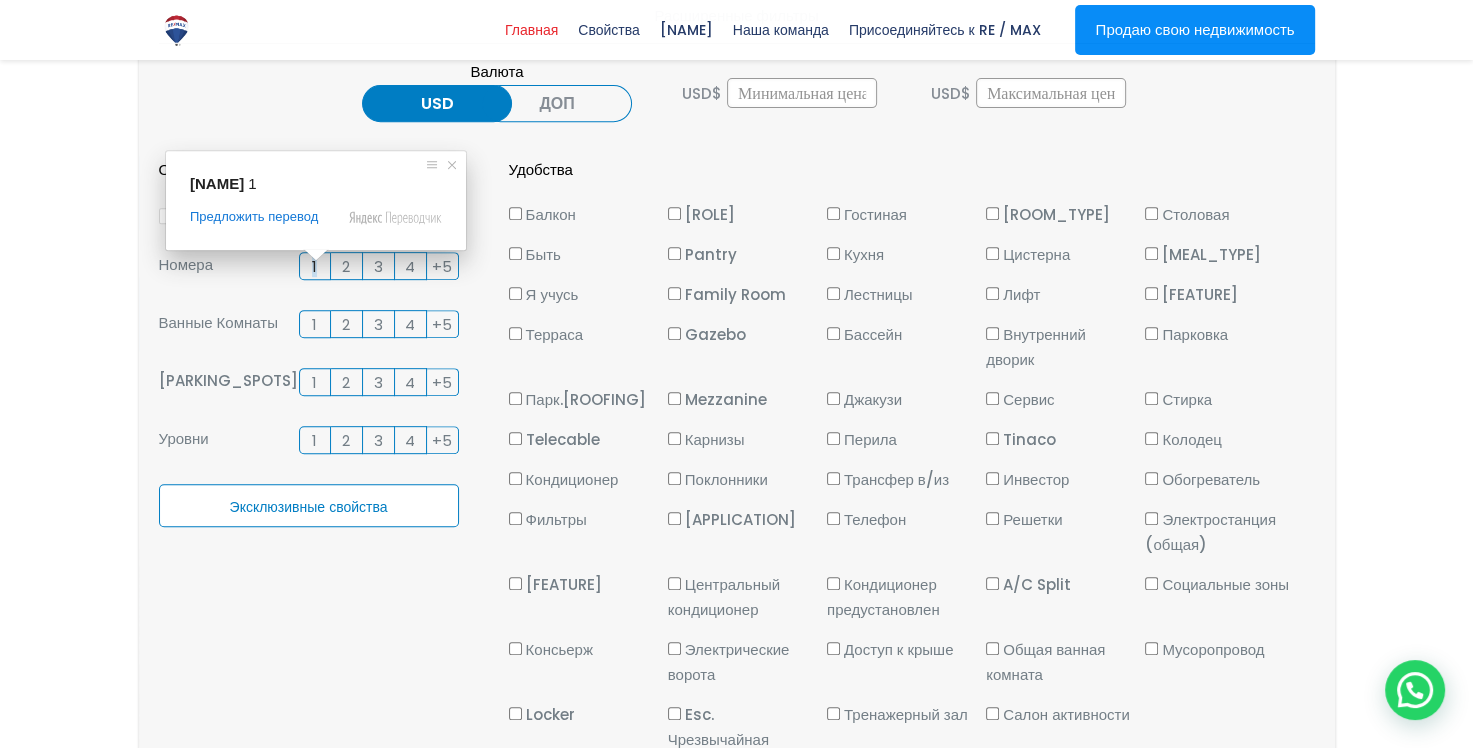 click at bounding box center (316, 255) 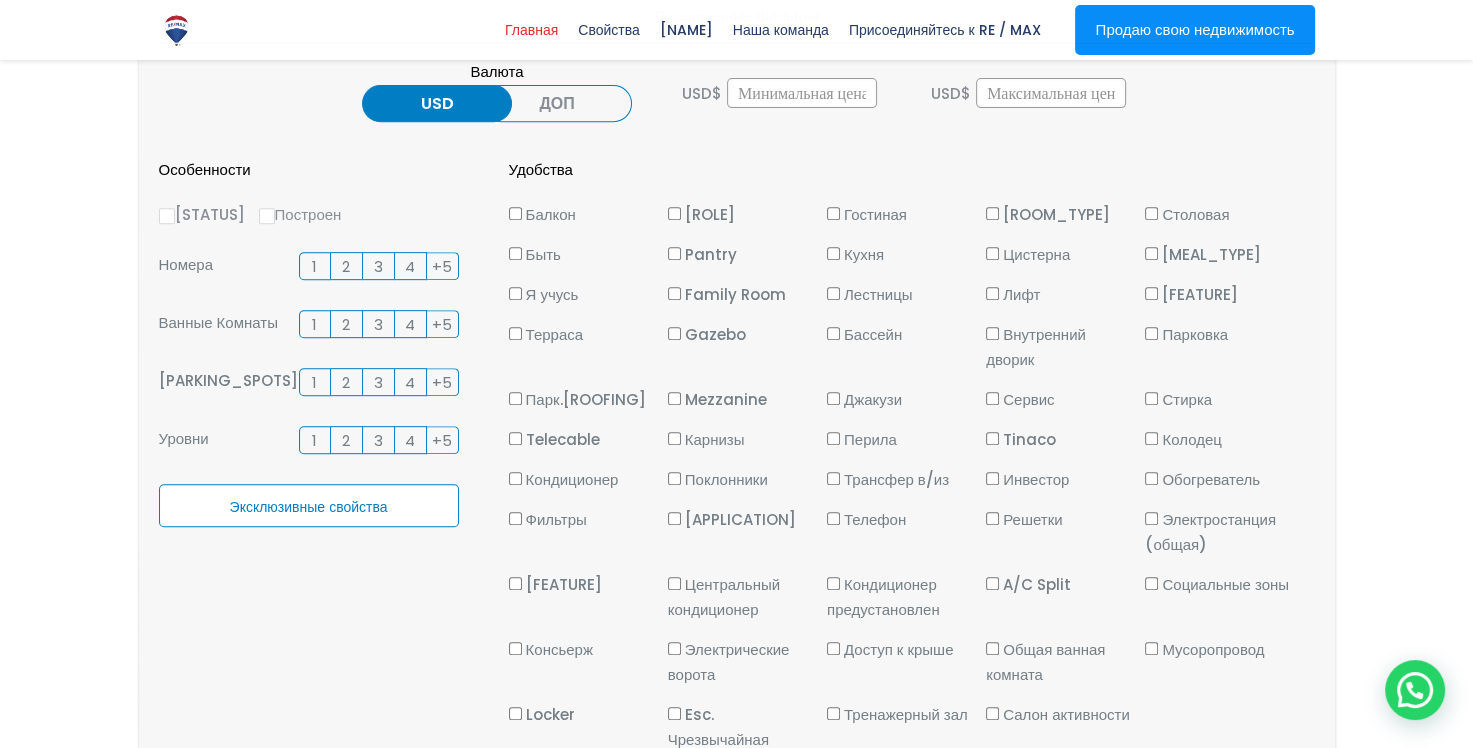 click on "1" at bounding box center (315, 324) 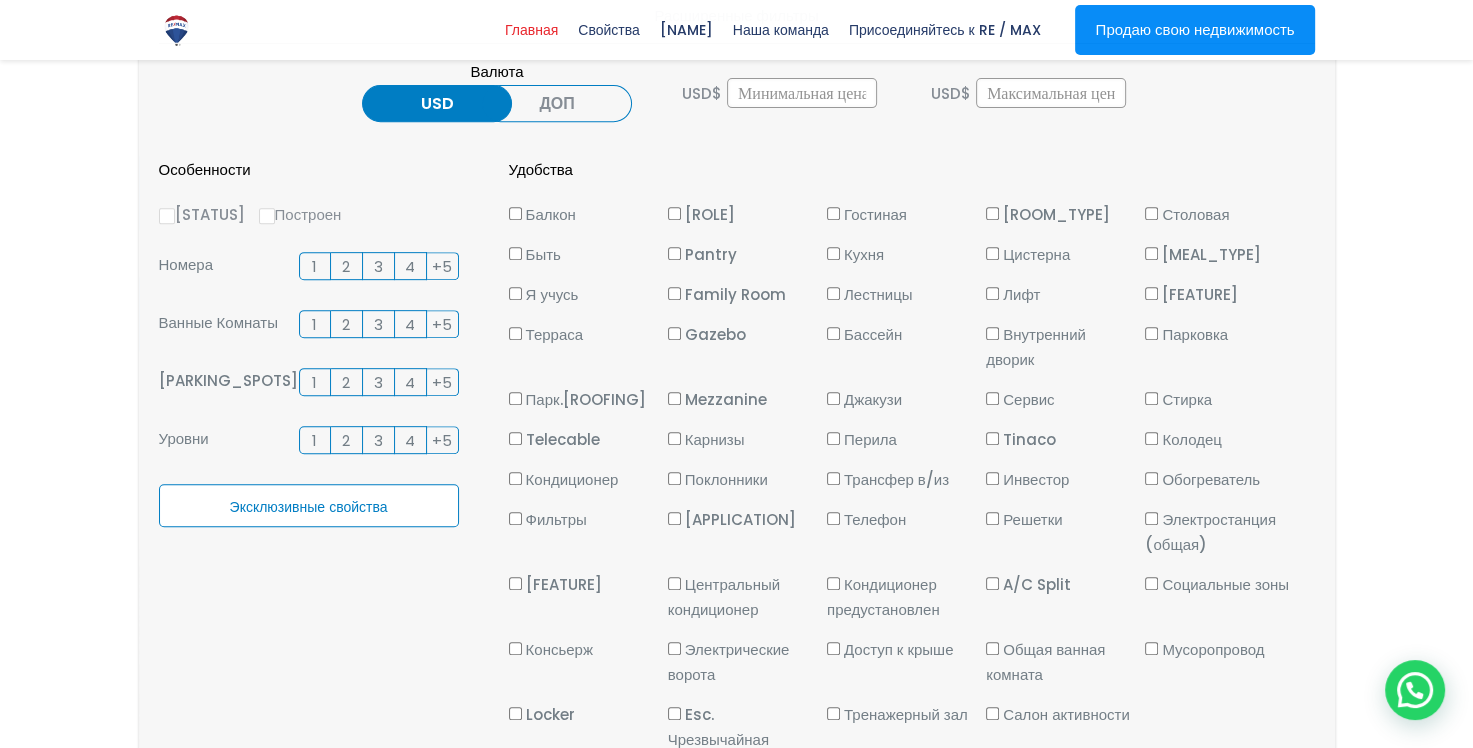 click on "1" at bounding box center (0, 0) 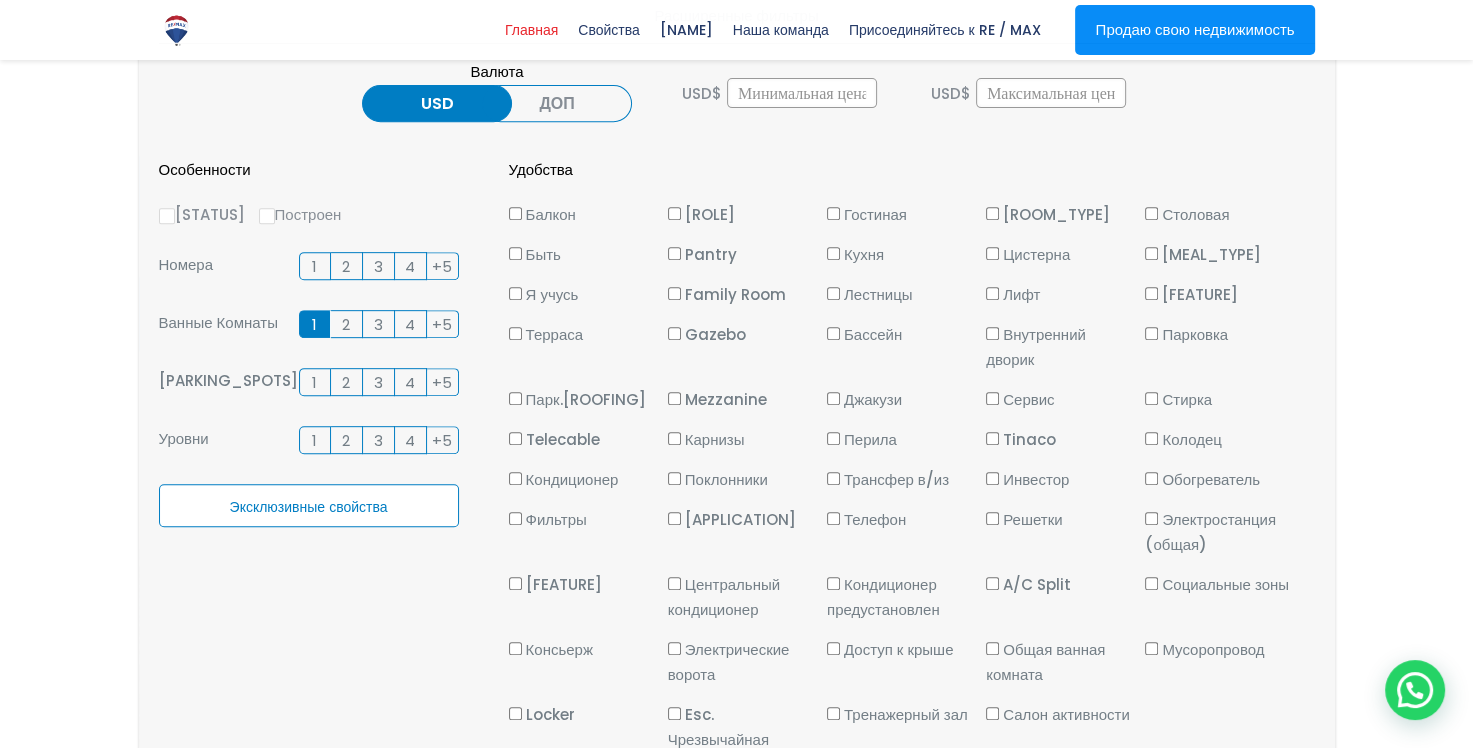 click on "1" at bounding box center (315, 266) 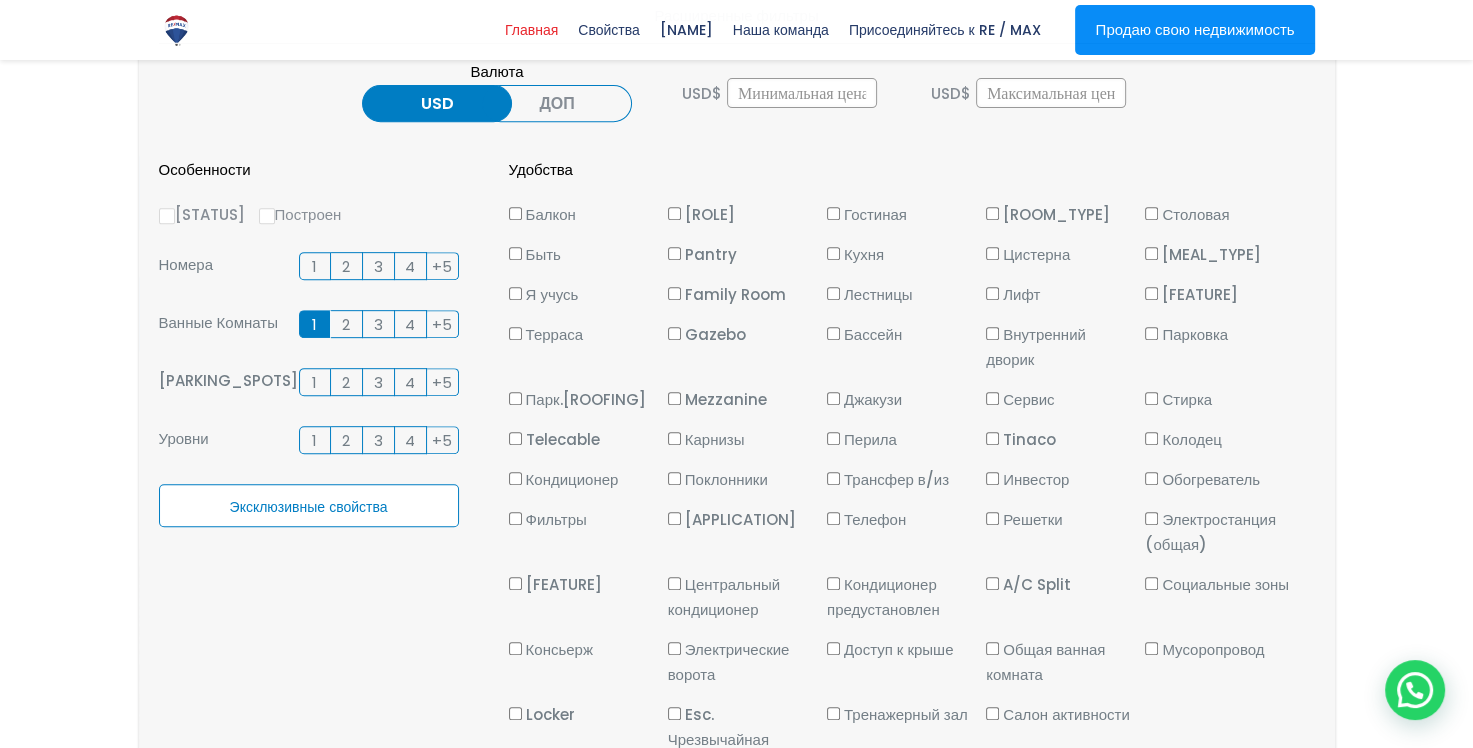 click on "1" at bounding box center [0, 0] 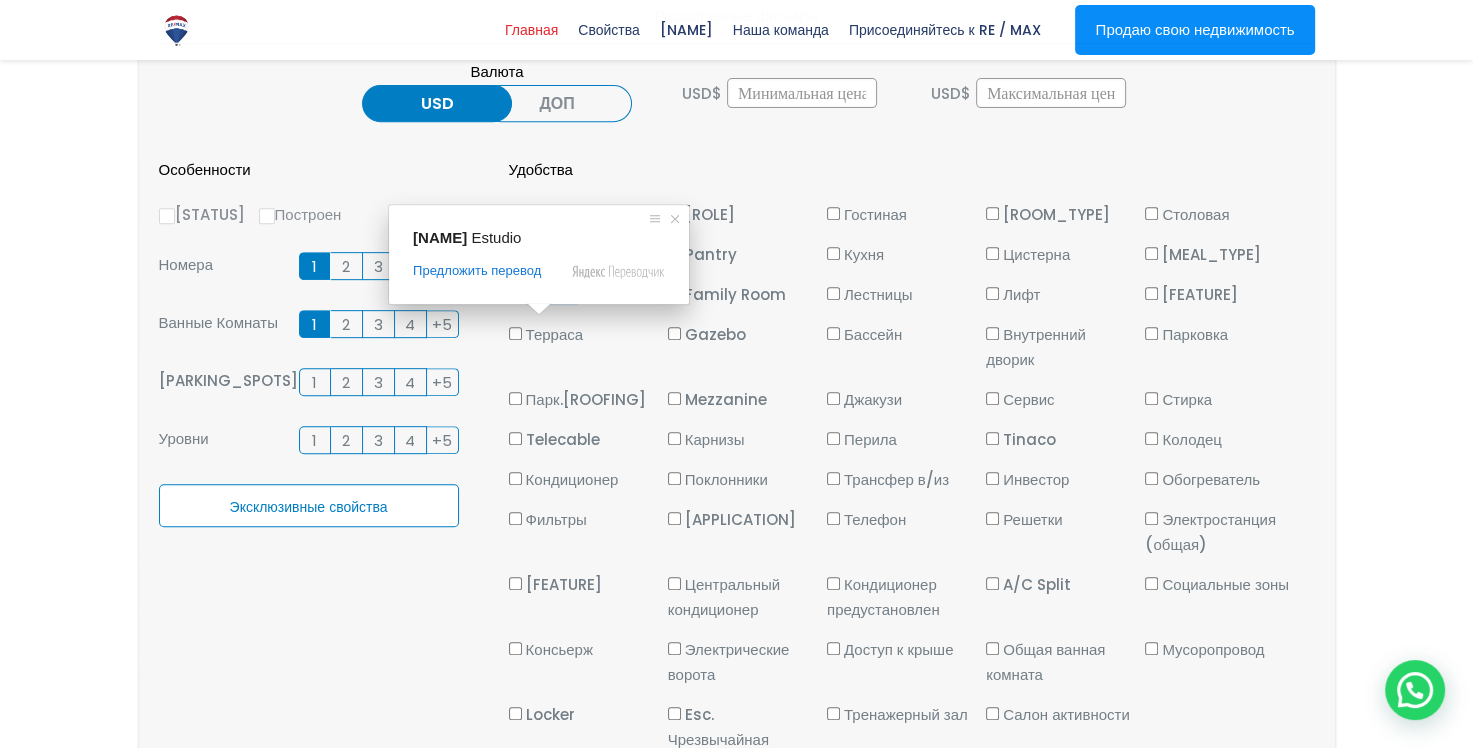 click on "Я учусь" at bounding box center [515, 293] 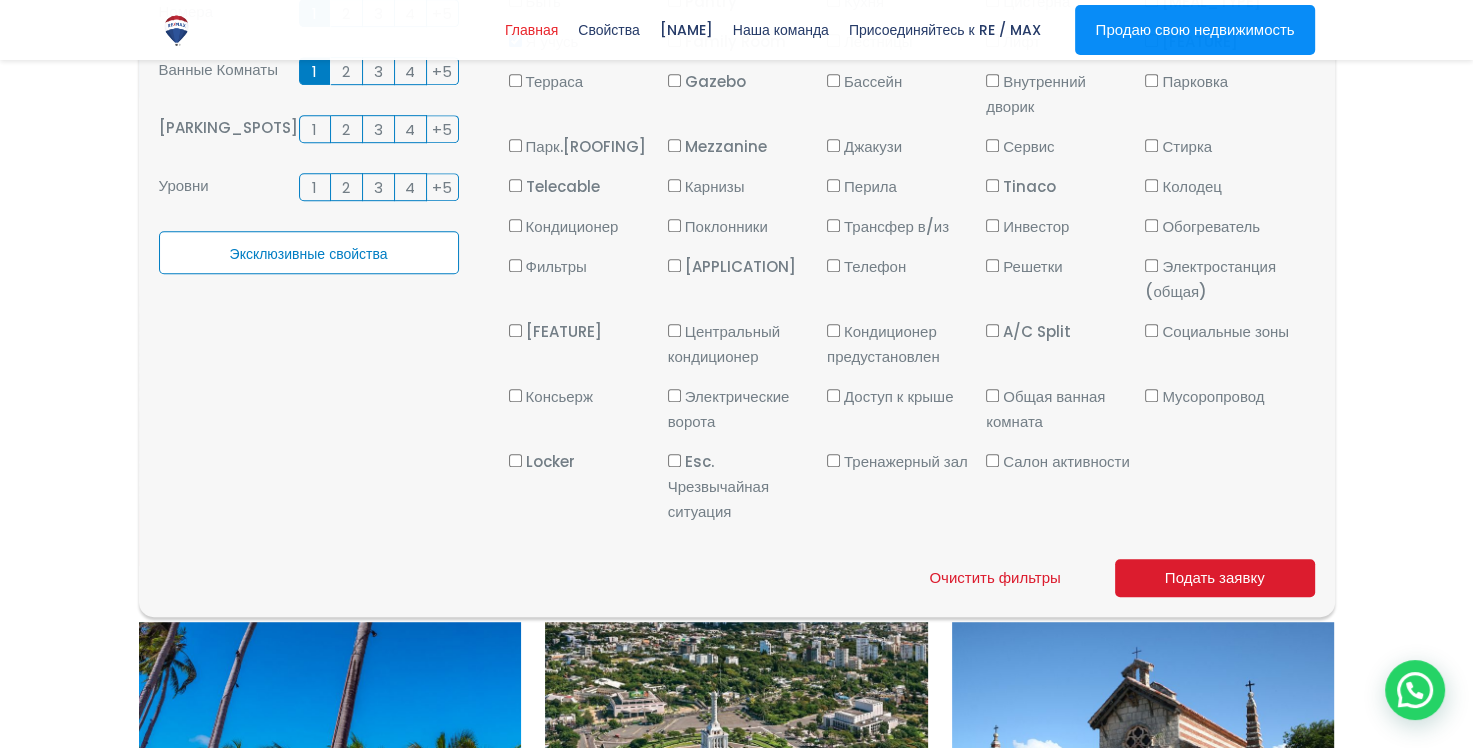 scroll, scrollTop: 1100, scrollLeft: 0, axis: vertical 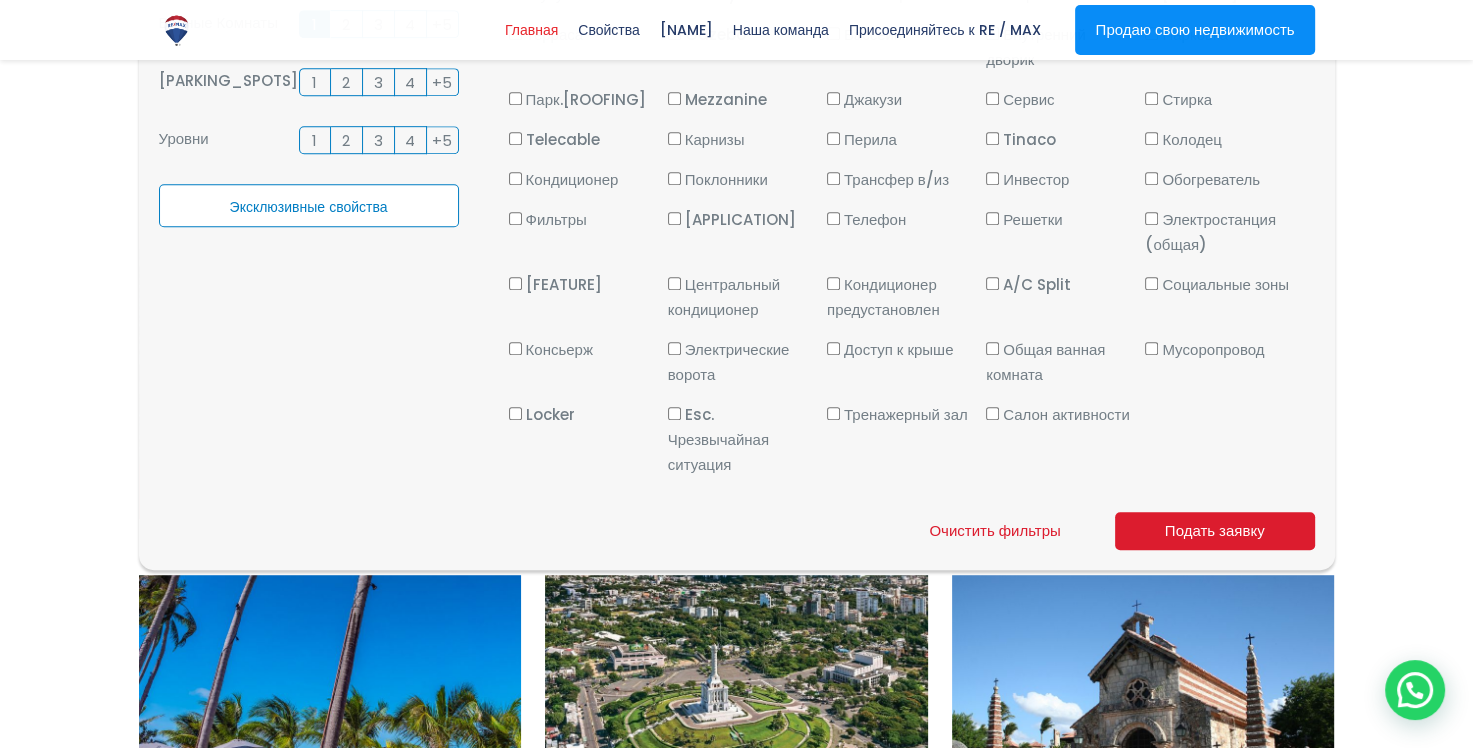 click on "Подать заявку" at bounding box center (1215, 531) 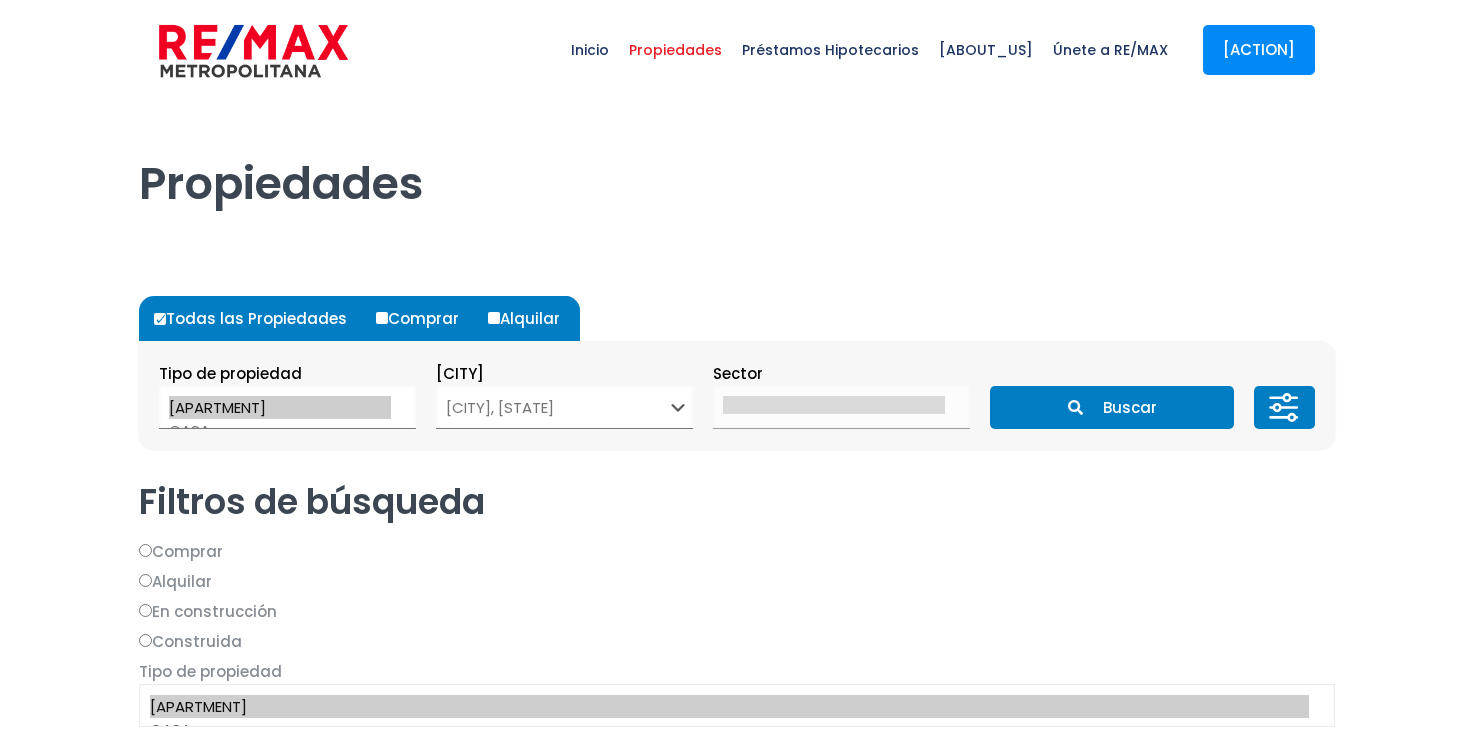 select on "1" 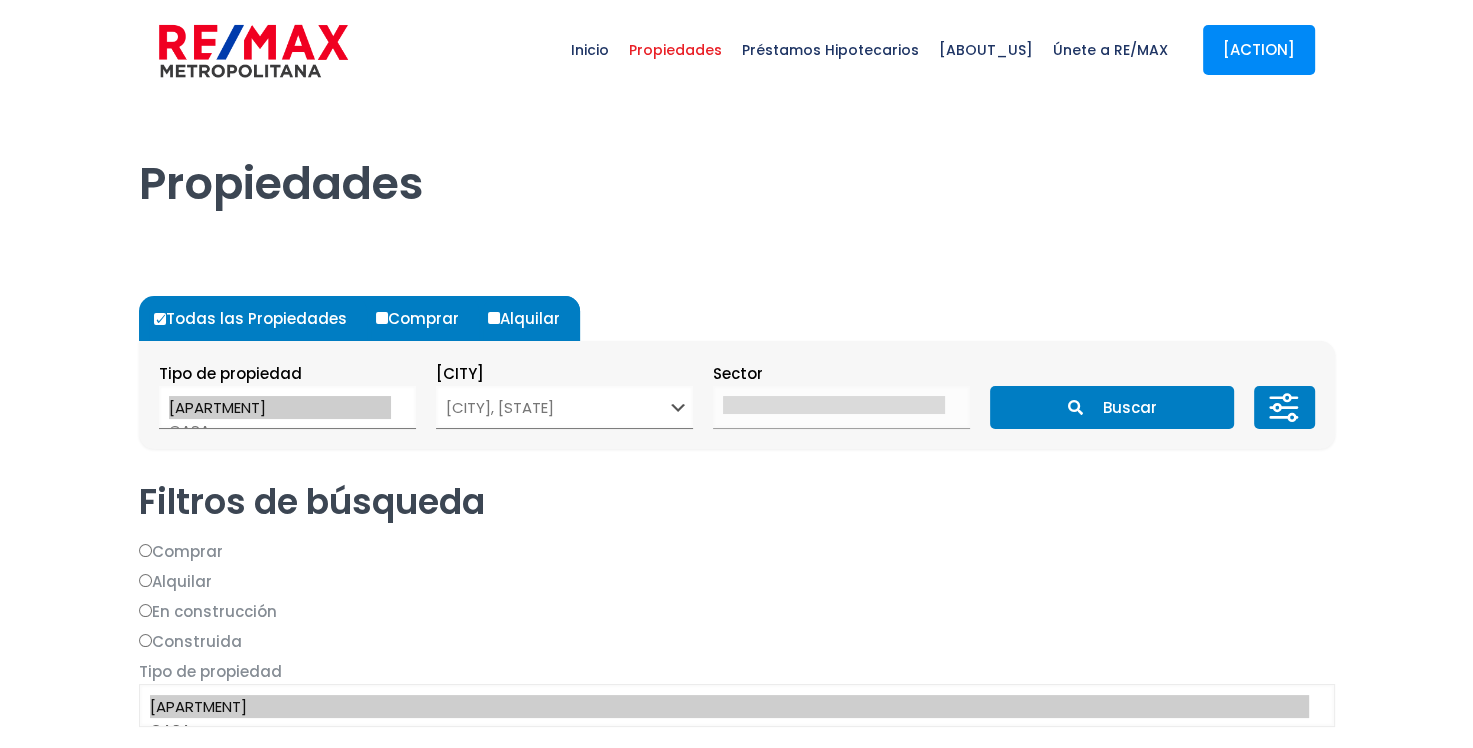 scroll, scrollTop: 0, scrollLeft: 0, axis: both 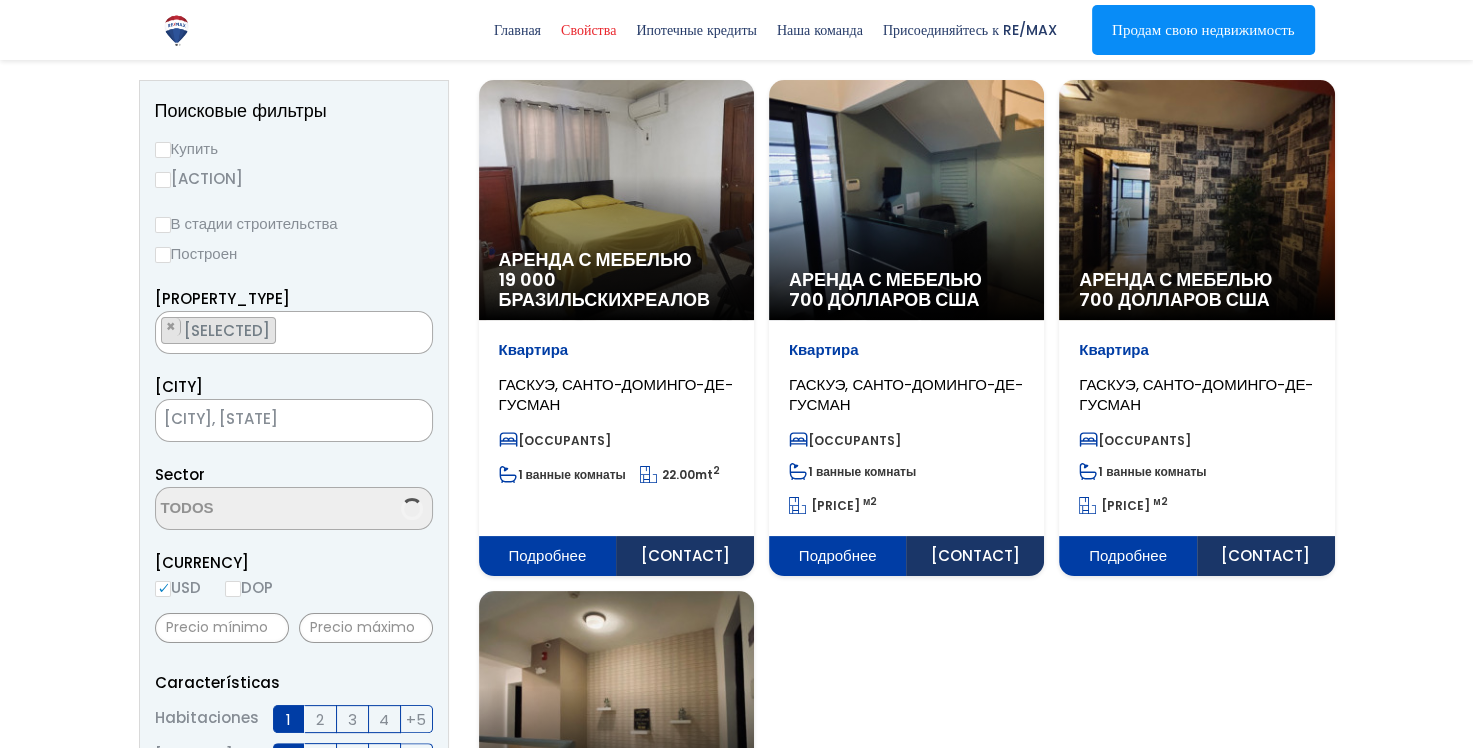 select on "206" 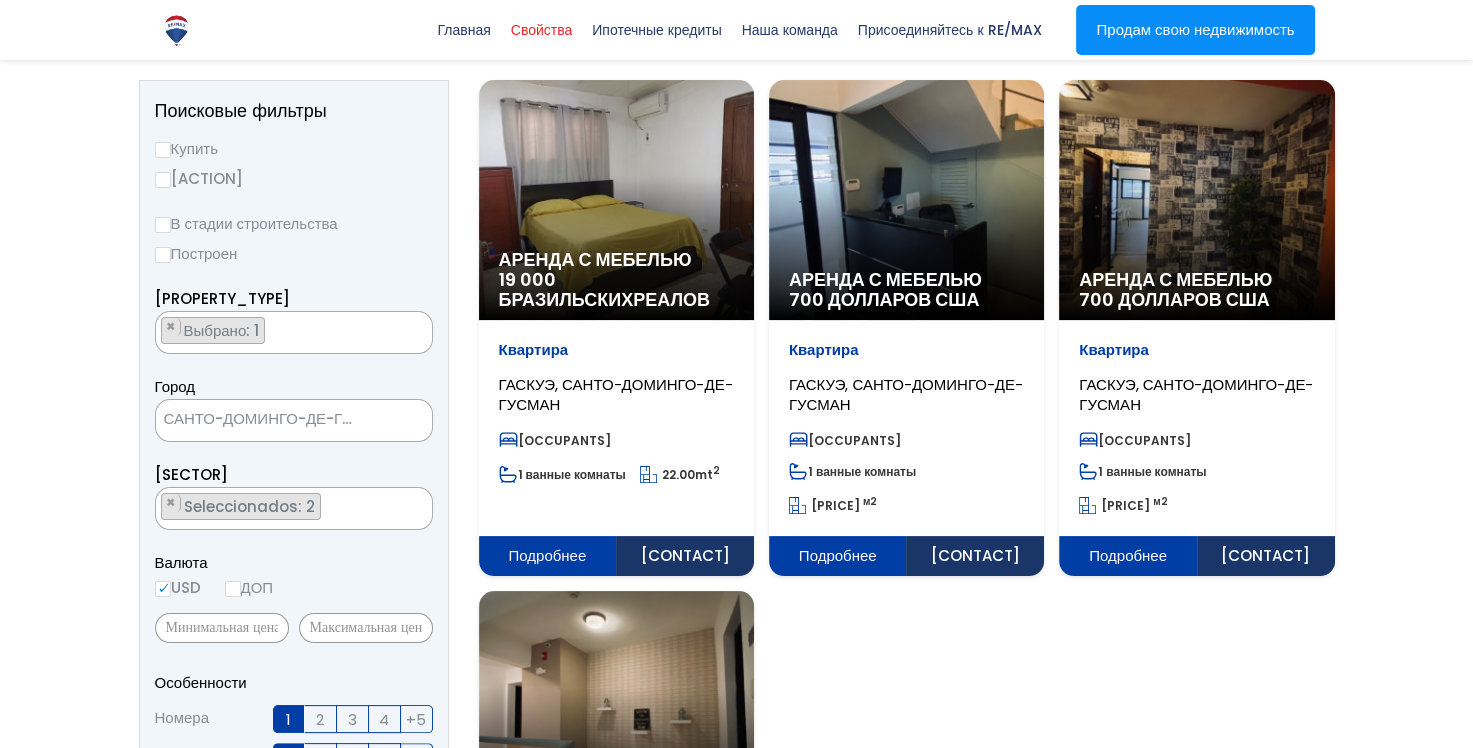 scroll, scrollTop: 6008, scrollLeft: 0, axis: vertical 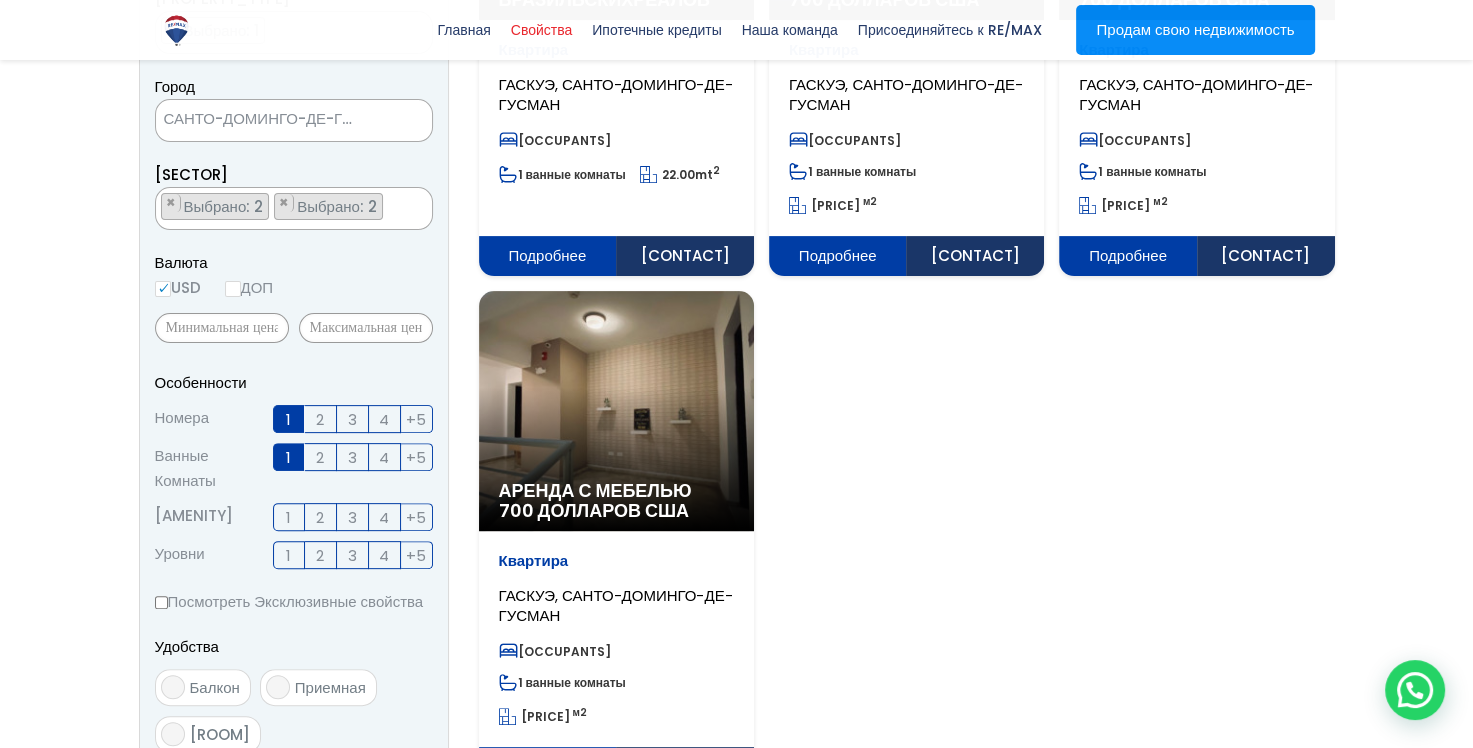 click on "ДОП" at bounding box center (233, 289) 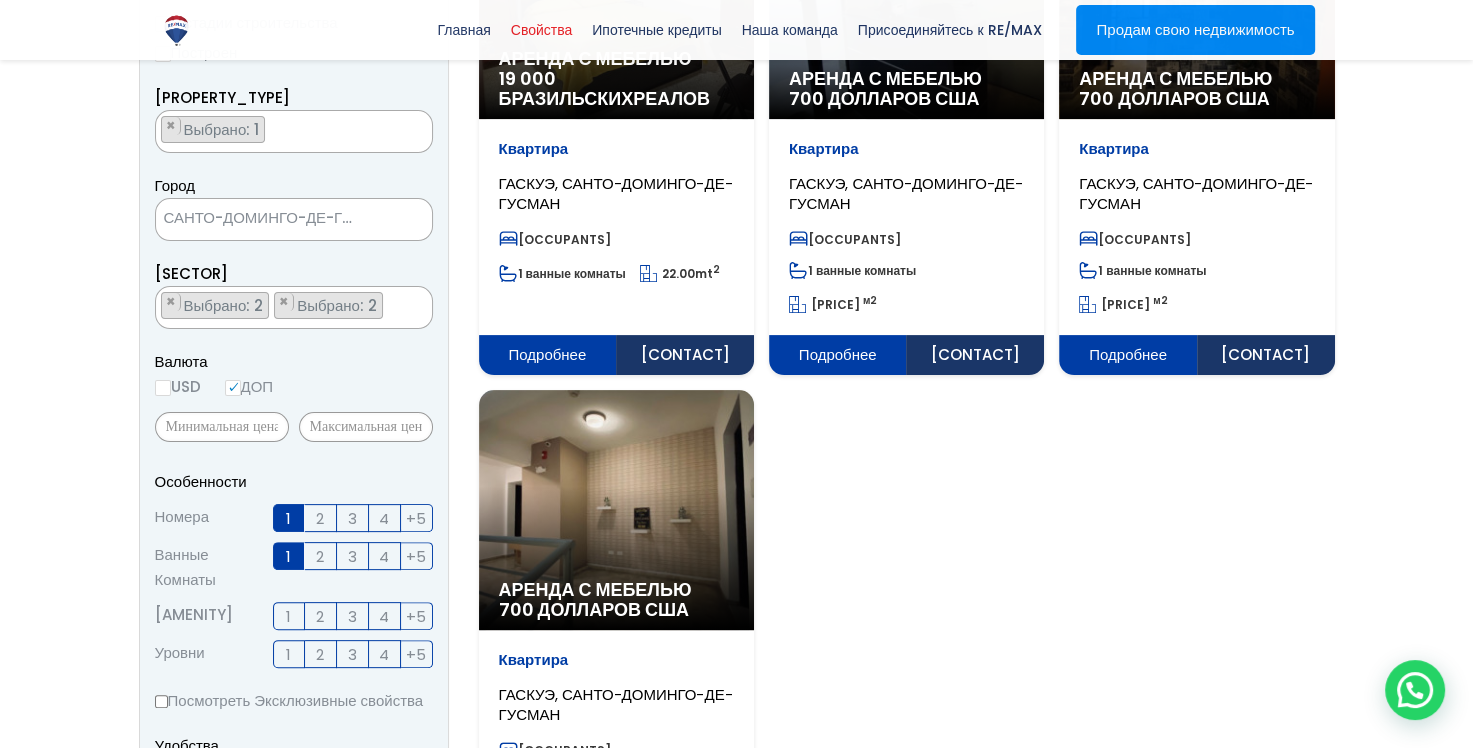 scroll, scrollTop: 400, scrollLeft: 0, axis: vertical 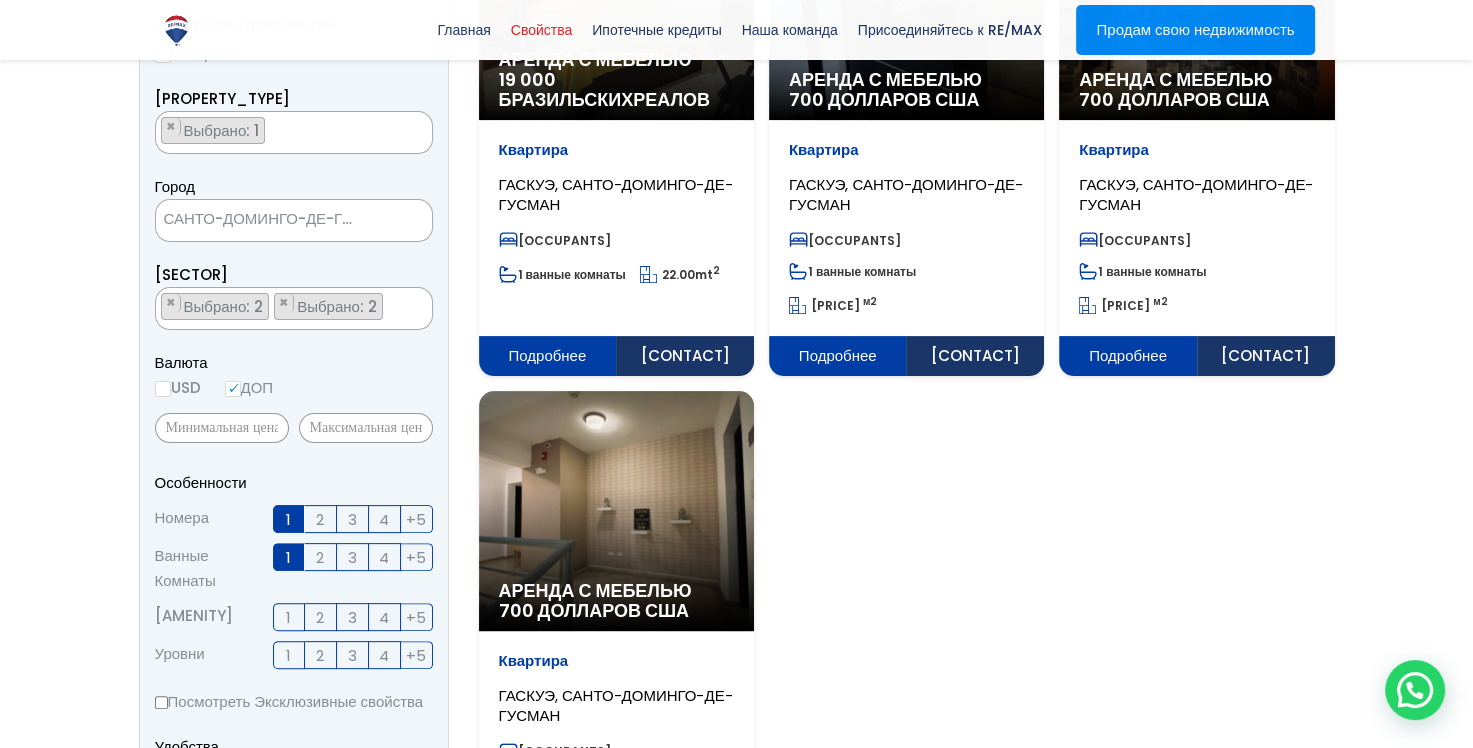click on "Квартира" at bounding box center [616, 150] 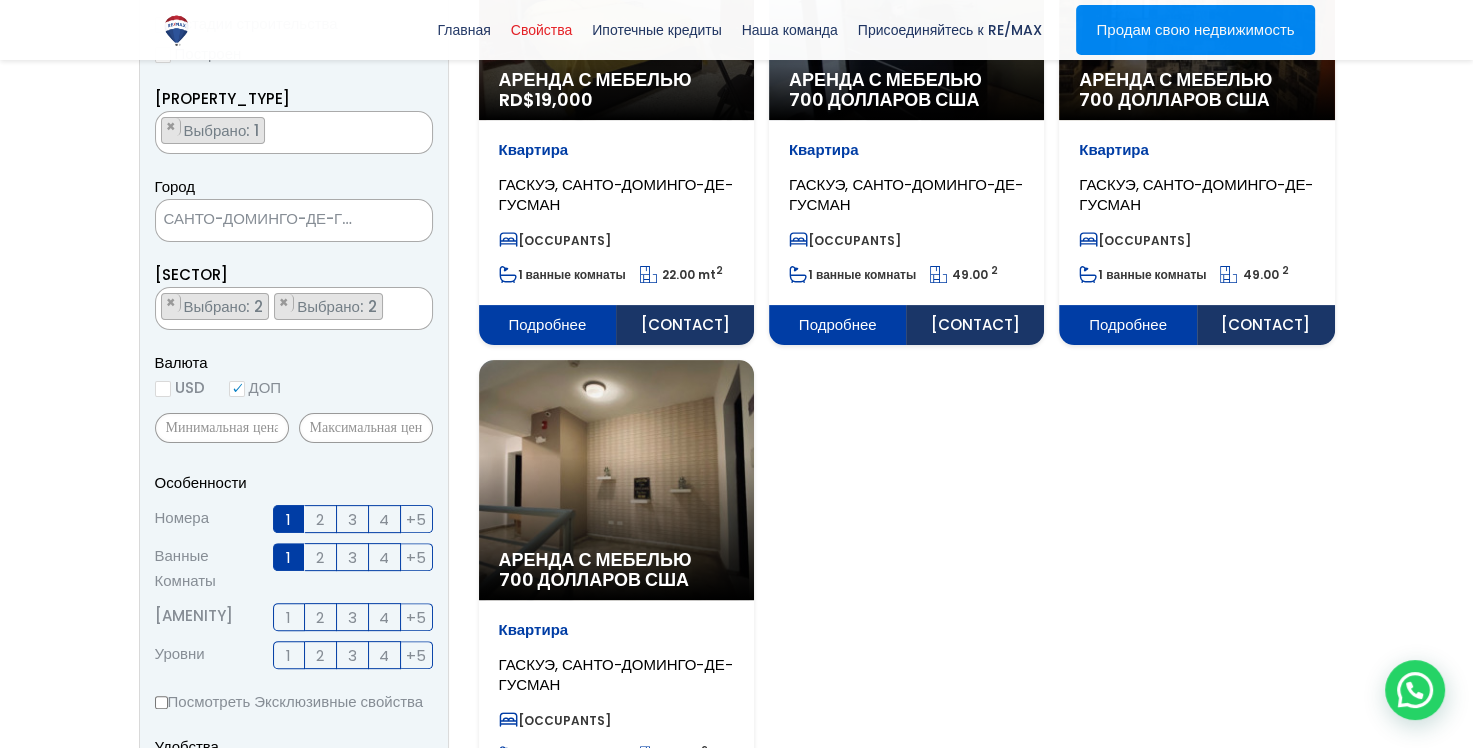 click on "ГАСКУЭ, САНТО-ДОМИНГО-ДЕ-ГУСМАН" at bounding box center [616, 195] 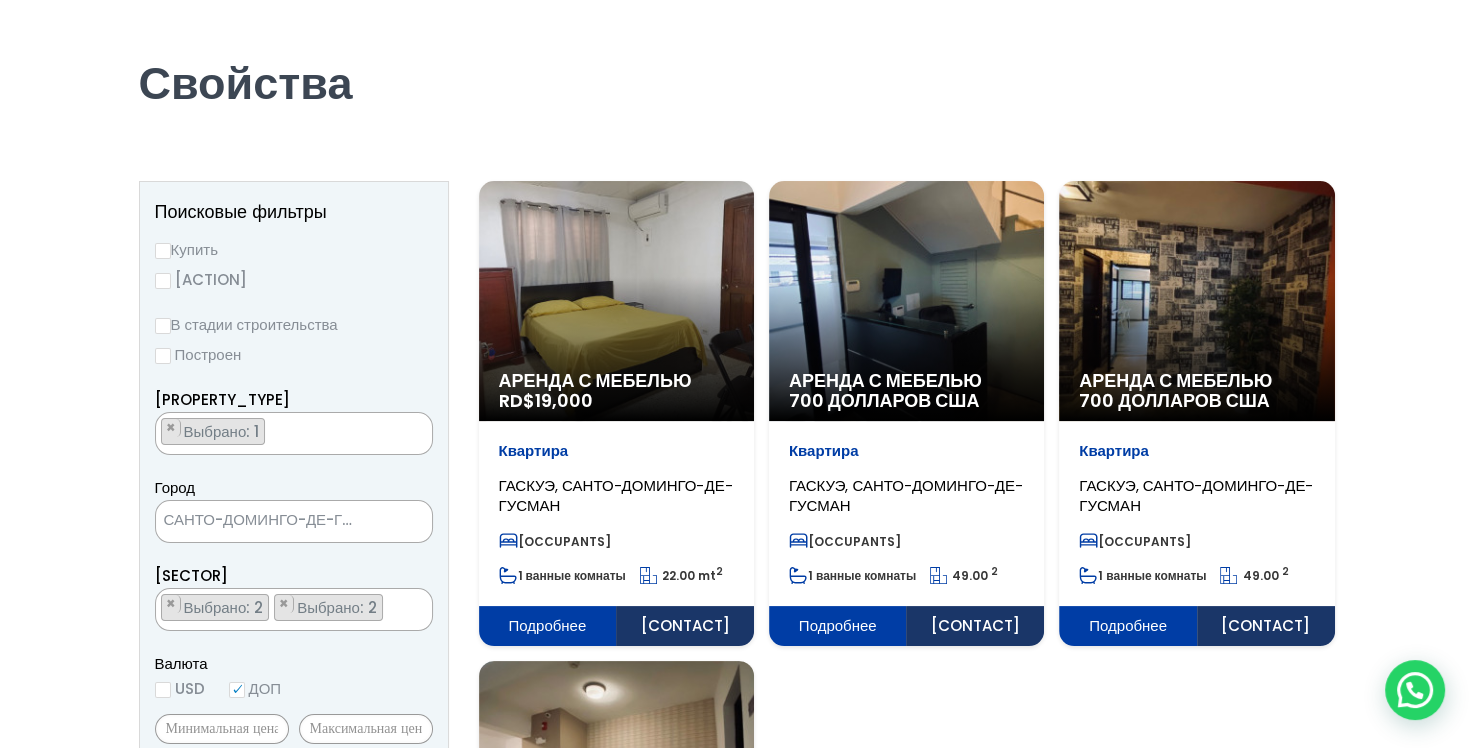 scroll, scrollTop: 0, scrollLeft: 0, axis: both 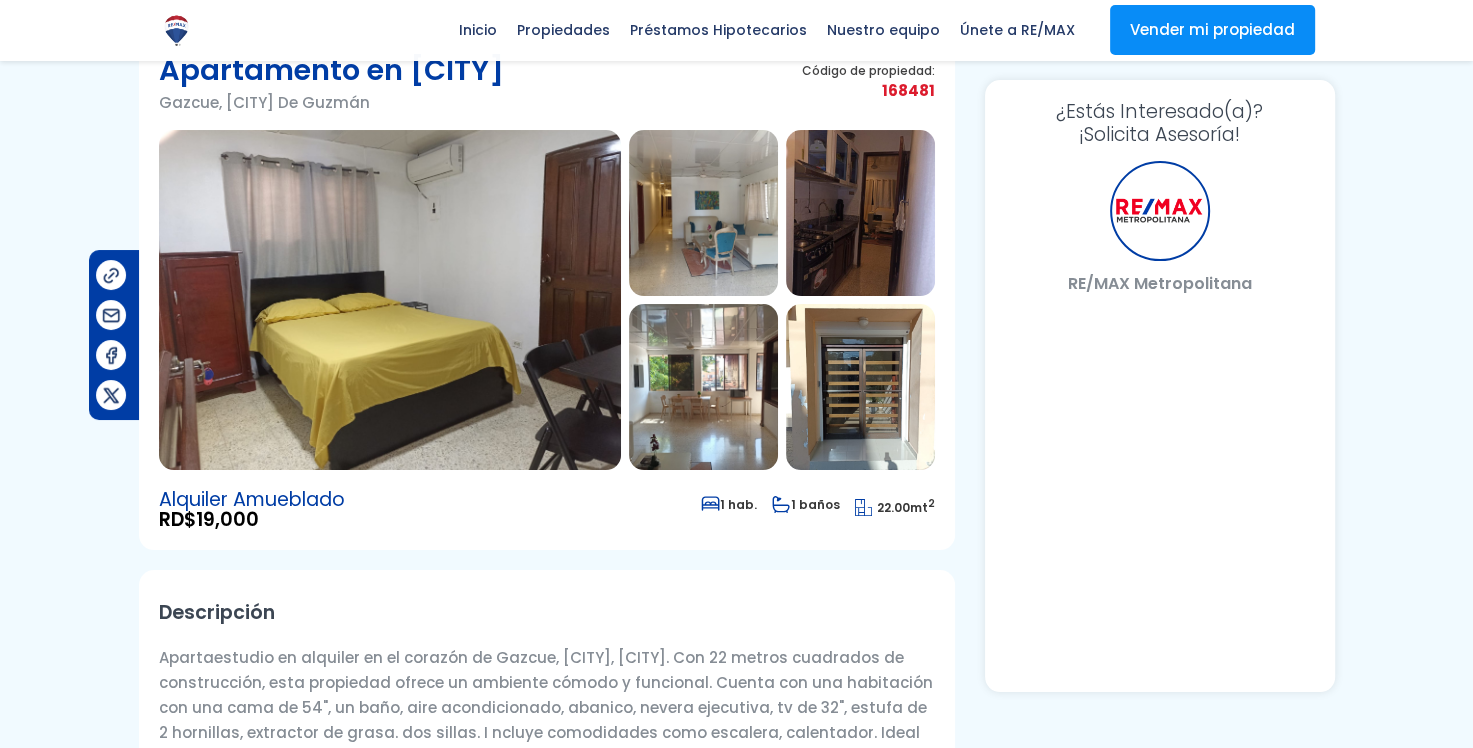select on "FI" 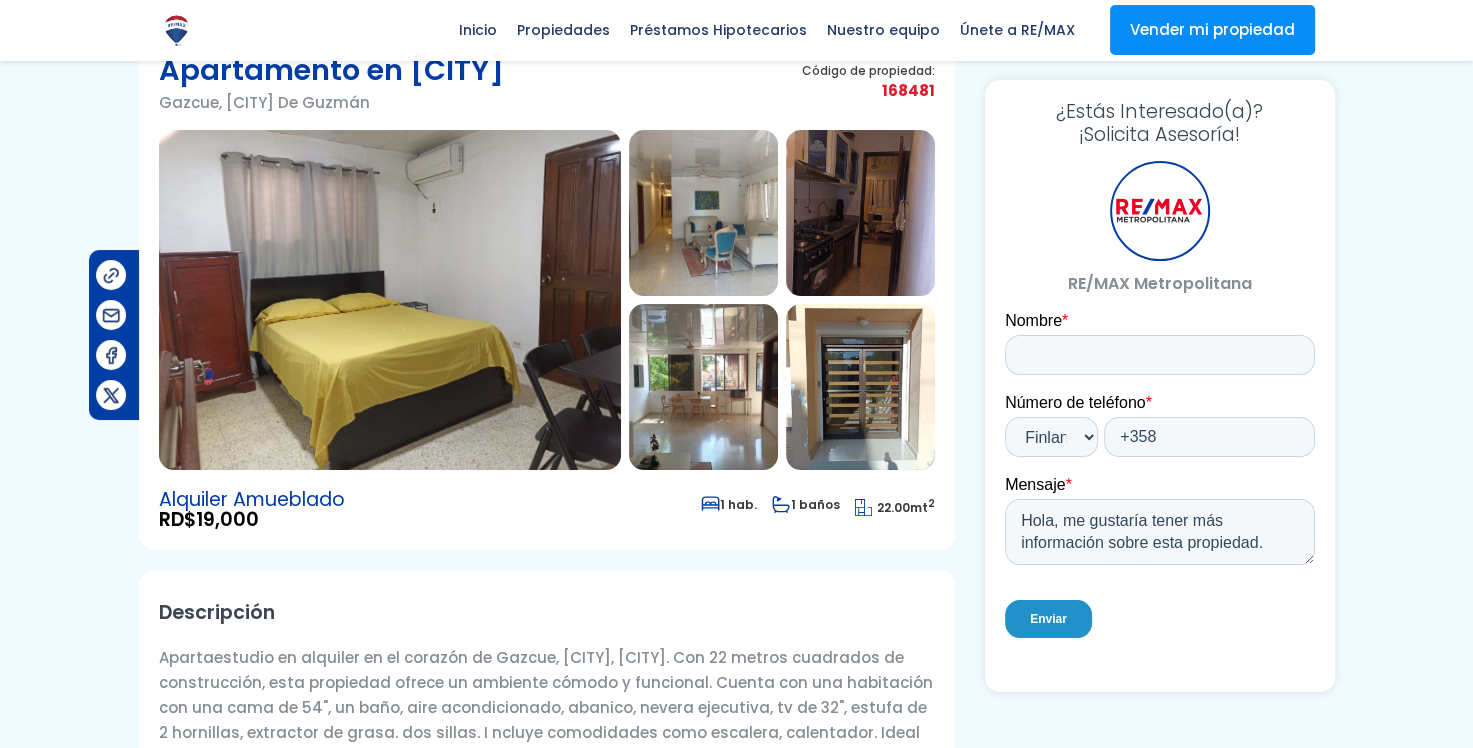 scroll, scrollTop: 0, scrollLeft: 0, axis: both 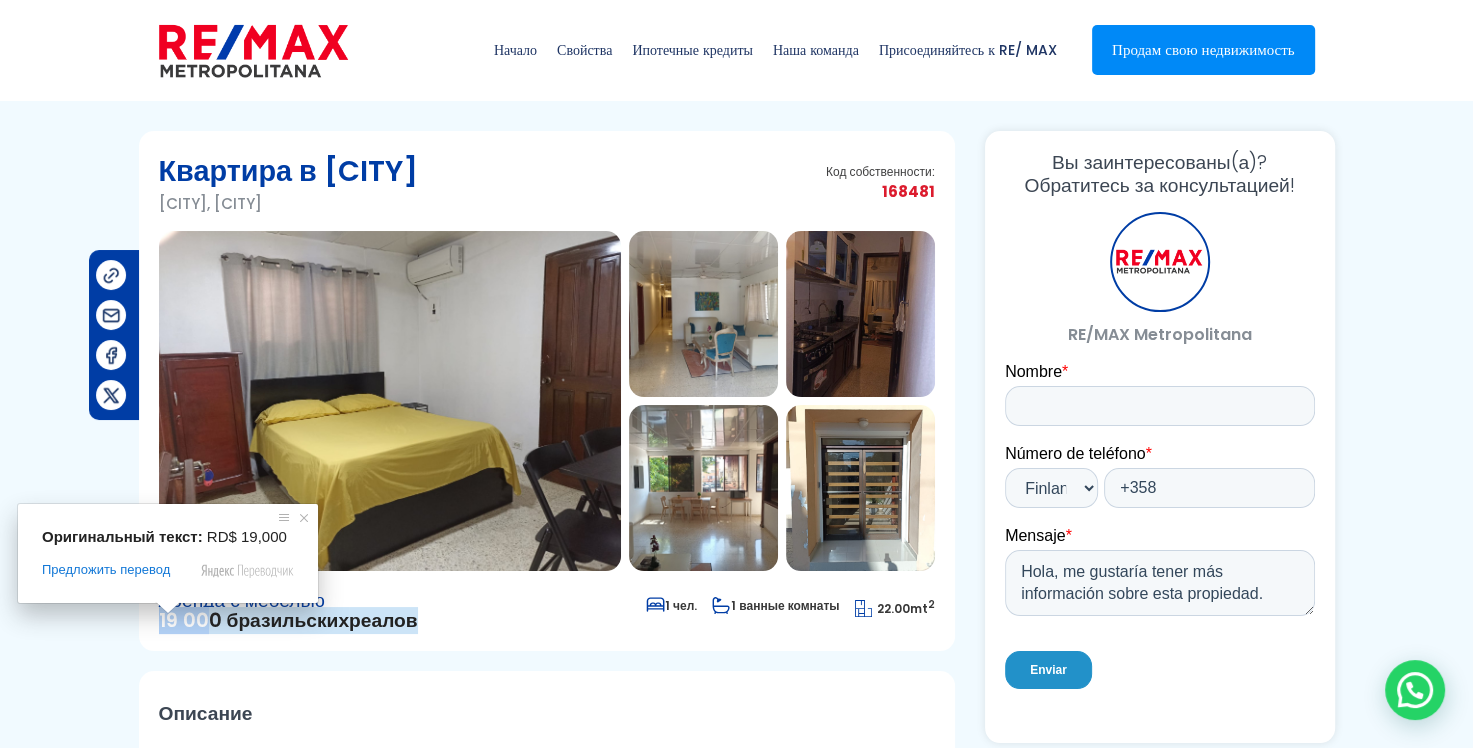 drag, startPoint x: 151, startPoint y: 626, endPoint x: 207, endPoint y: 628, distance: 56.0357 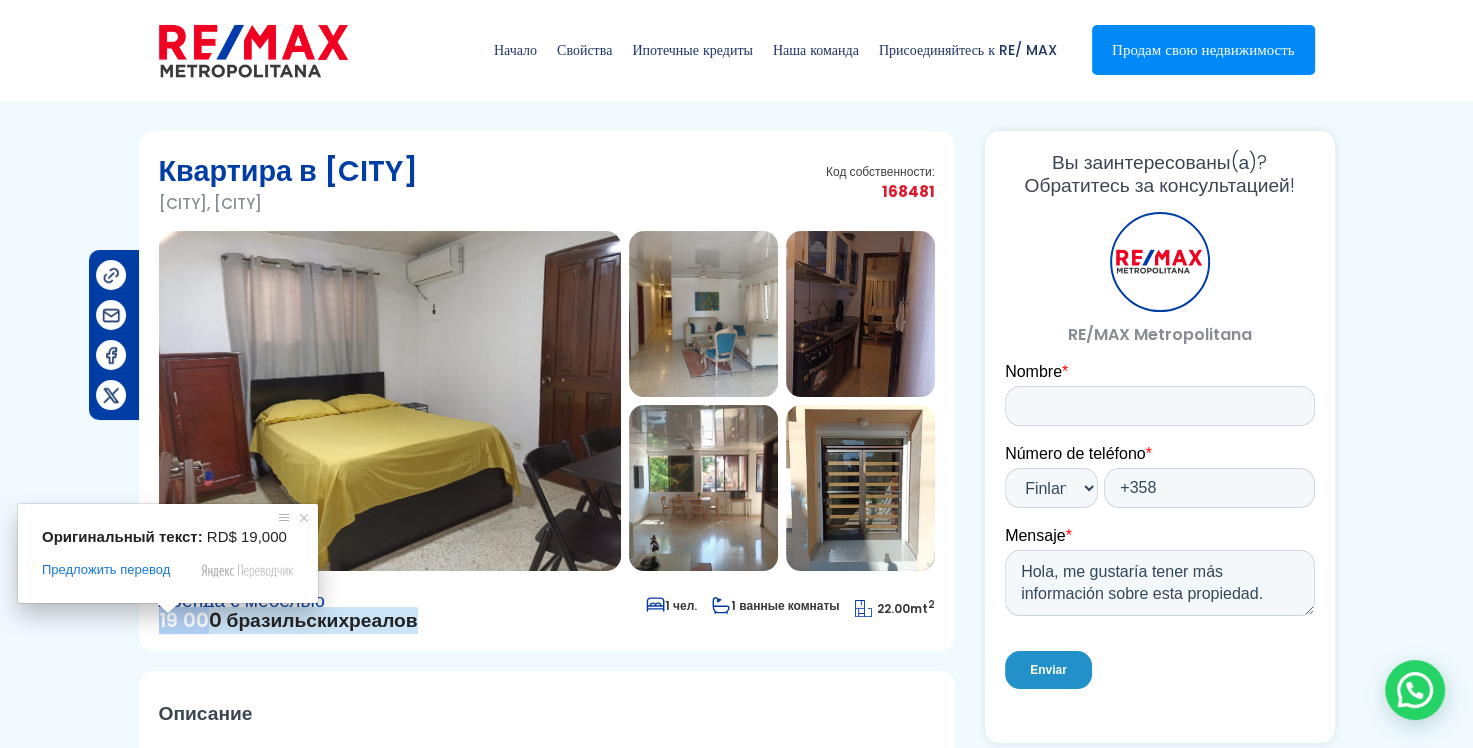 click on "Квартира в Gazcue
Гаскуэ, [CITY], [CITY]
Код собственности:
168481" at bounding box center [547, 391] 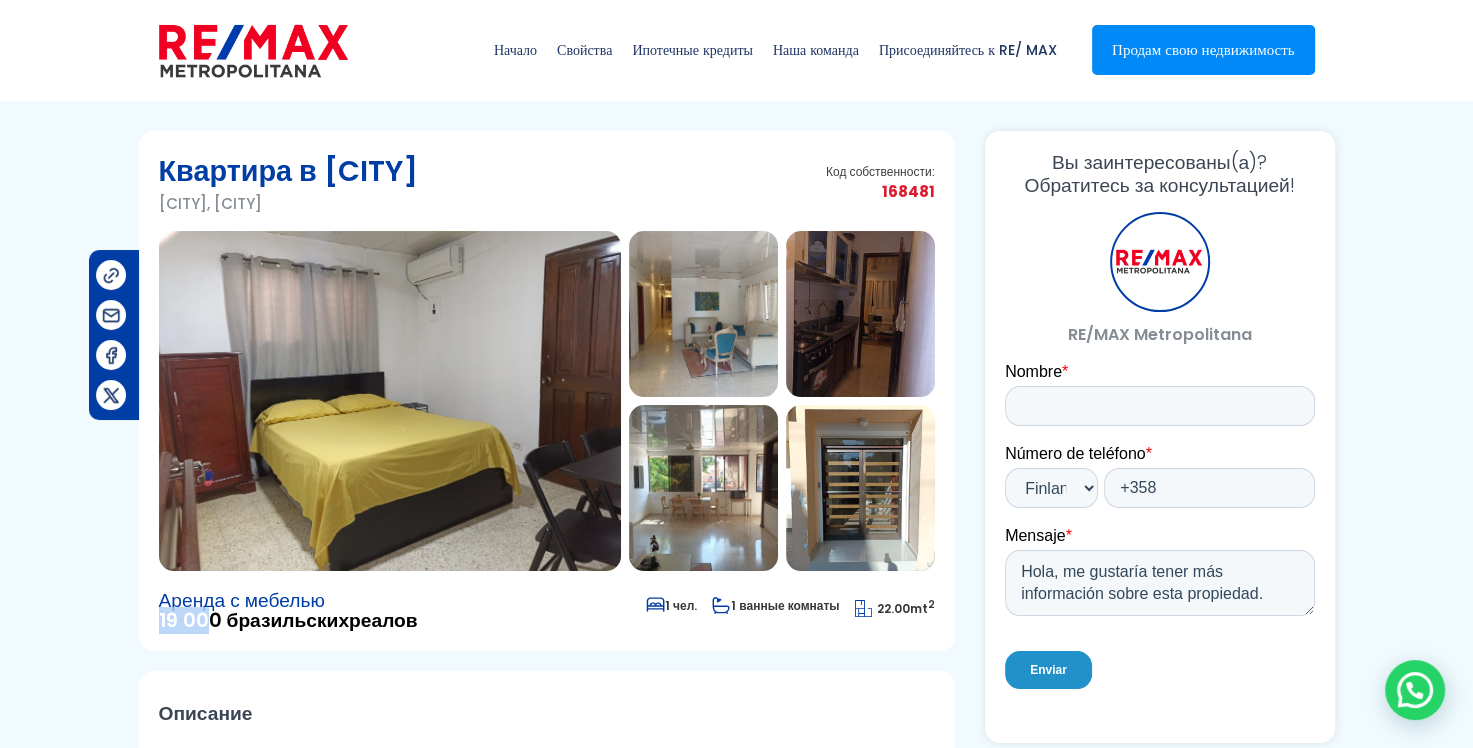 click at bounding box center [736, 764] 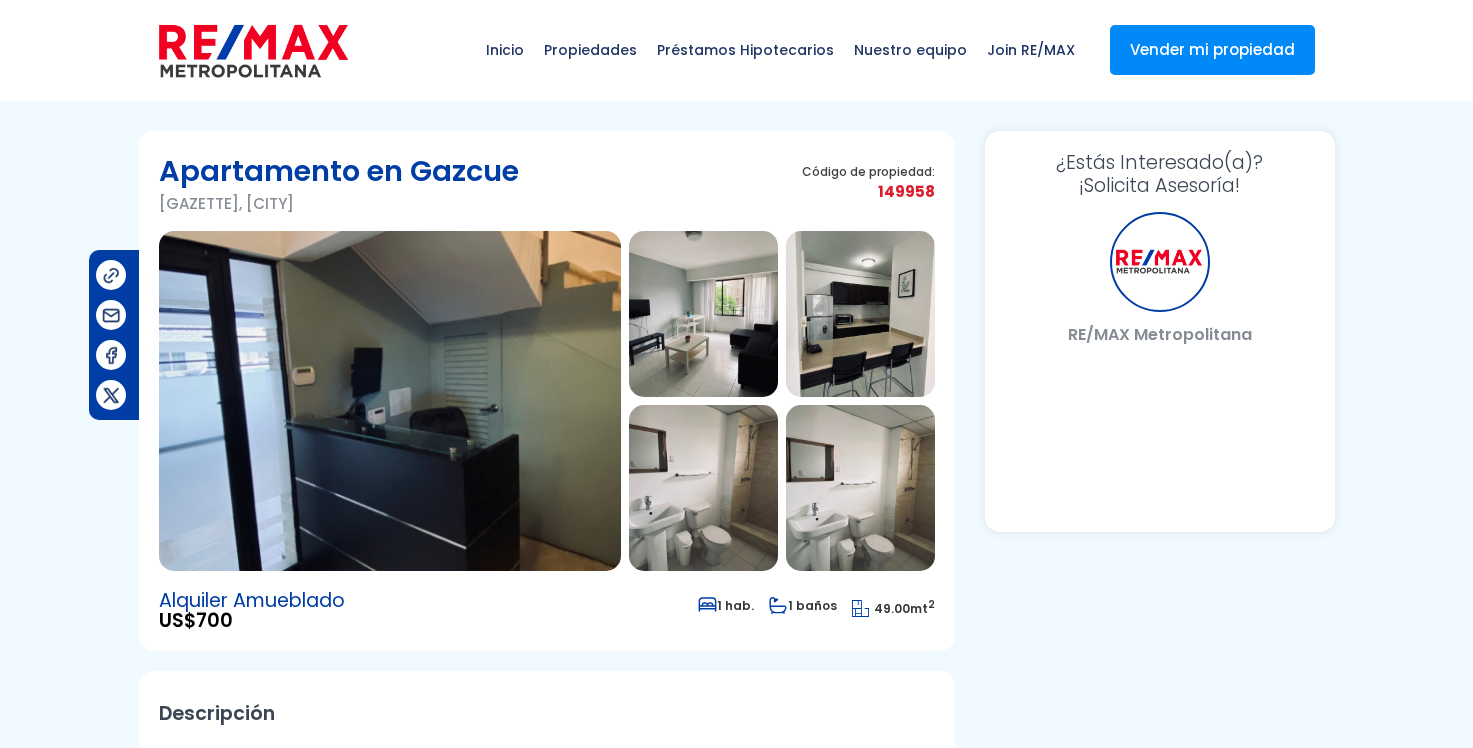 scroll, scrollTop: 0, scrollLeft: 0, axis: both 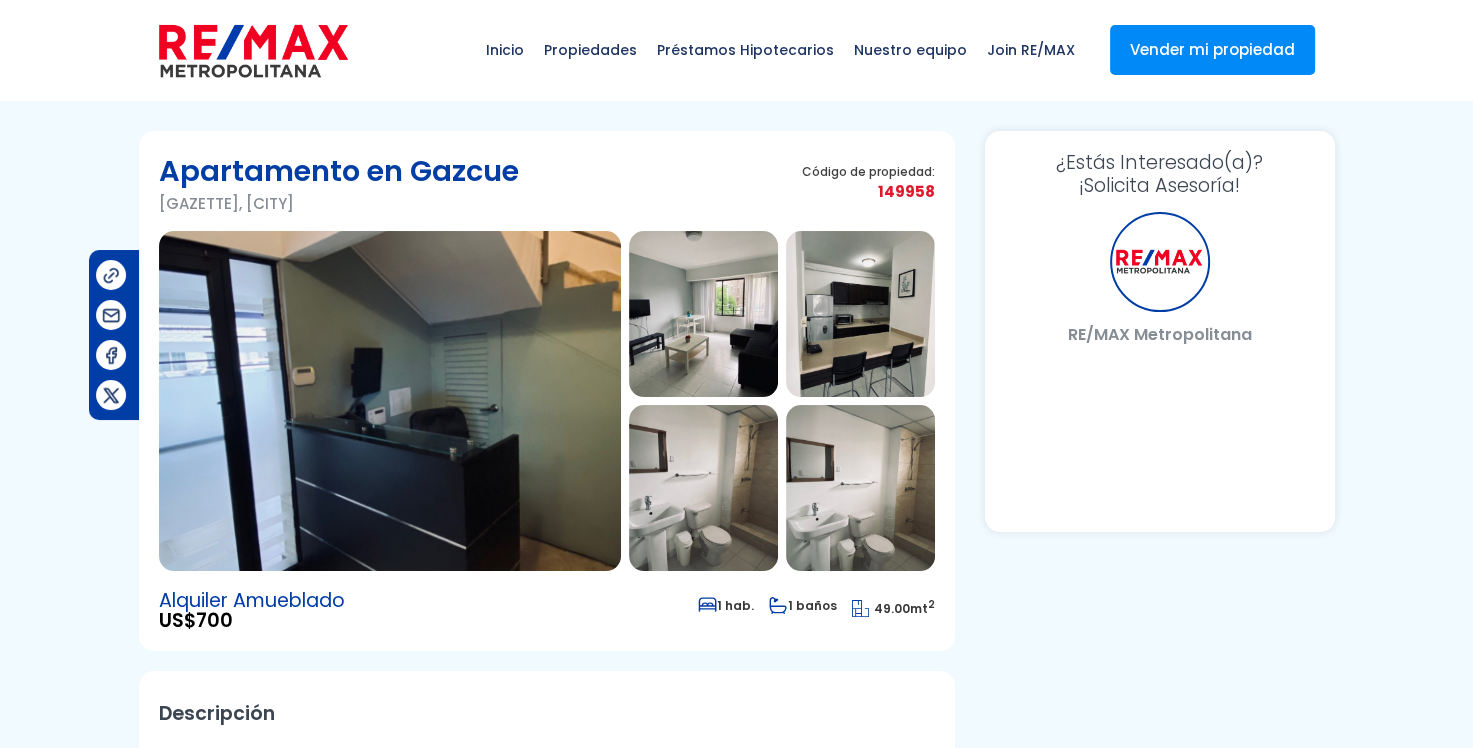 select on "FI" 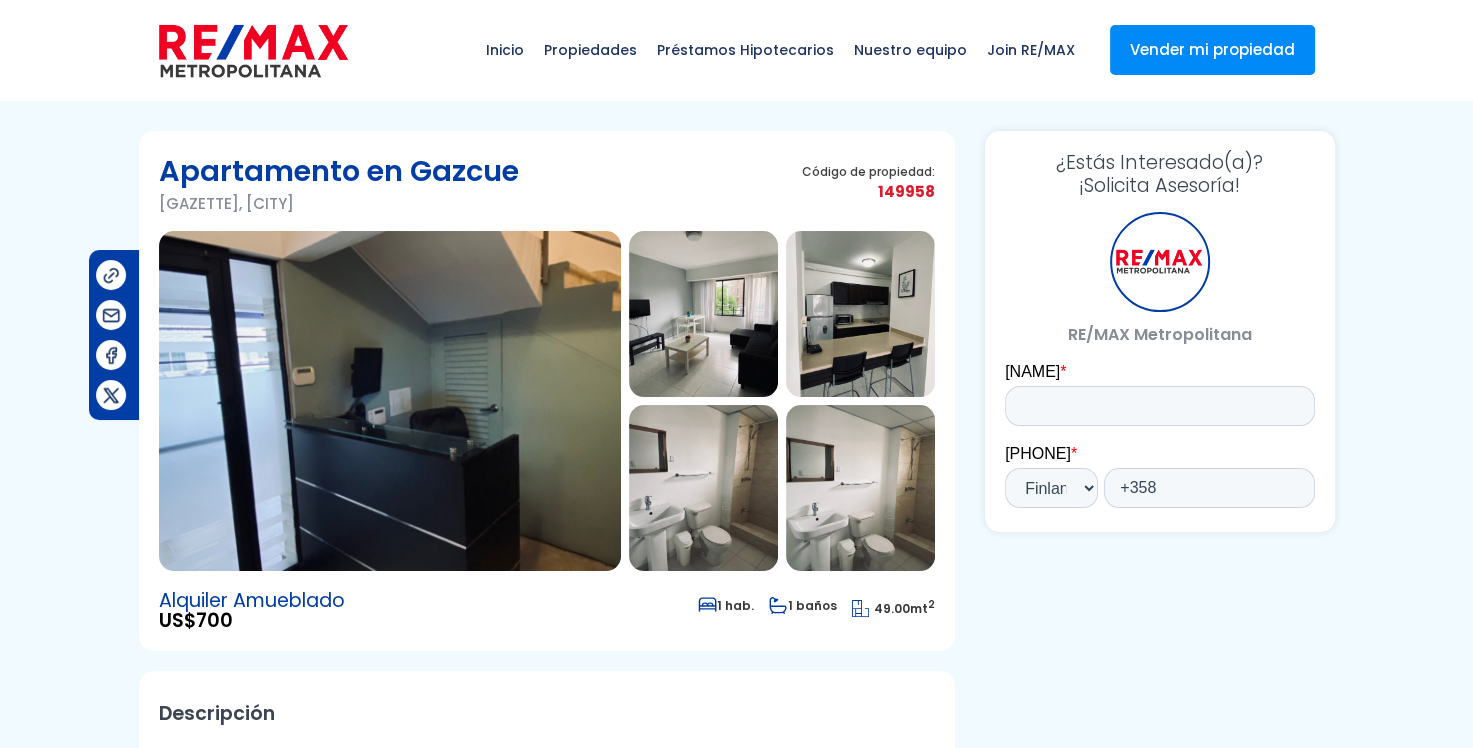 scroll, scrollTop: 0, scrollLeft: 0, axis: both 